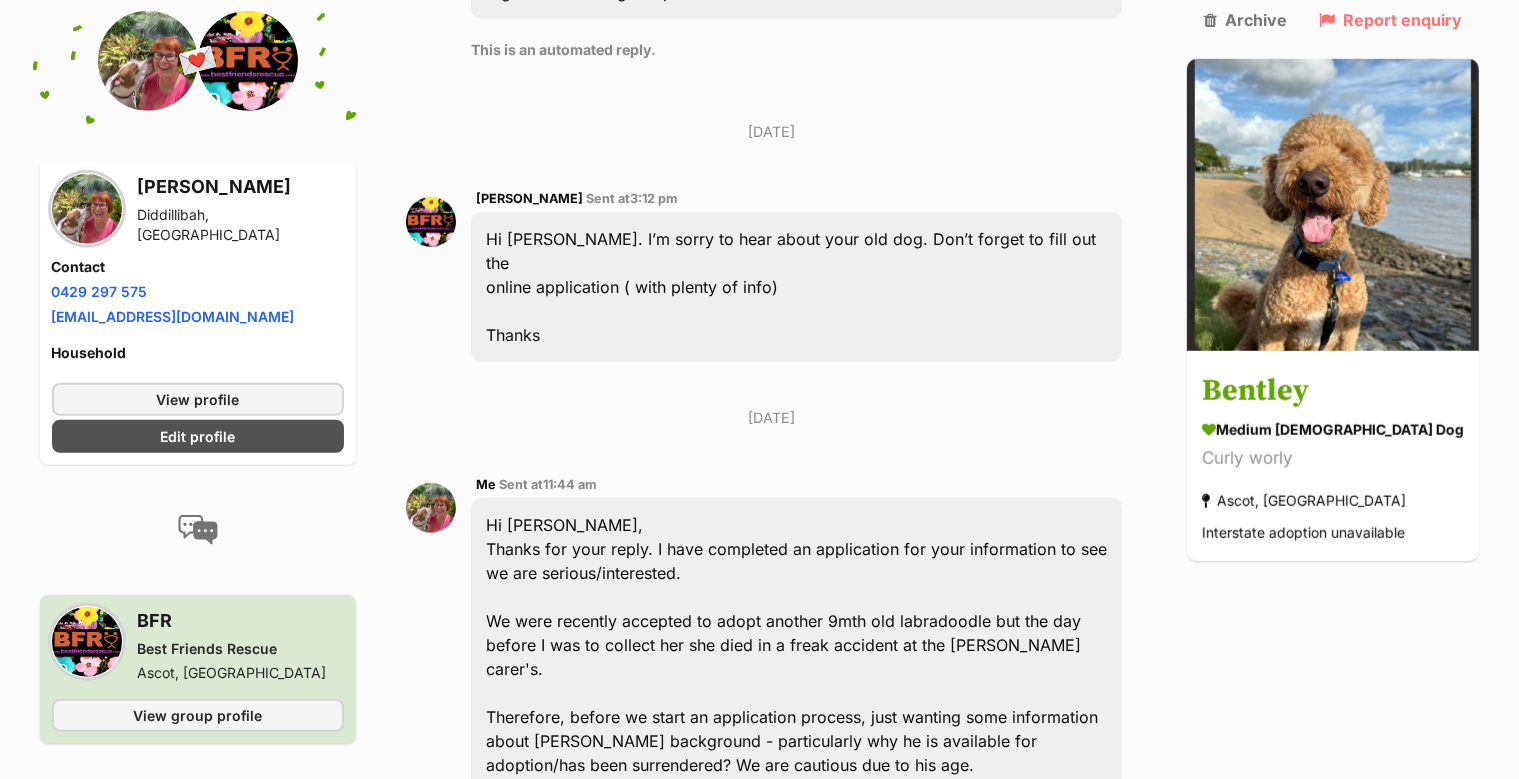 scroll, scrollTop: 1527, scrollLeft: 0, axis: vertical 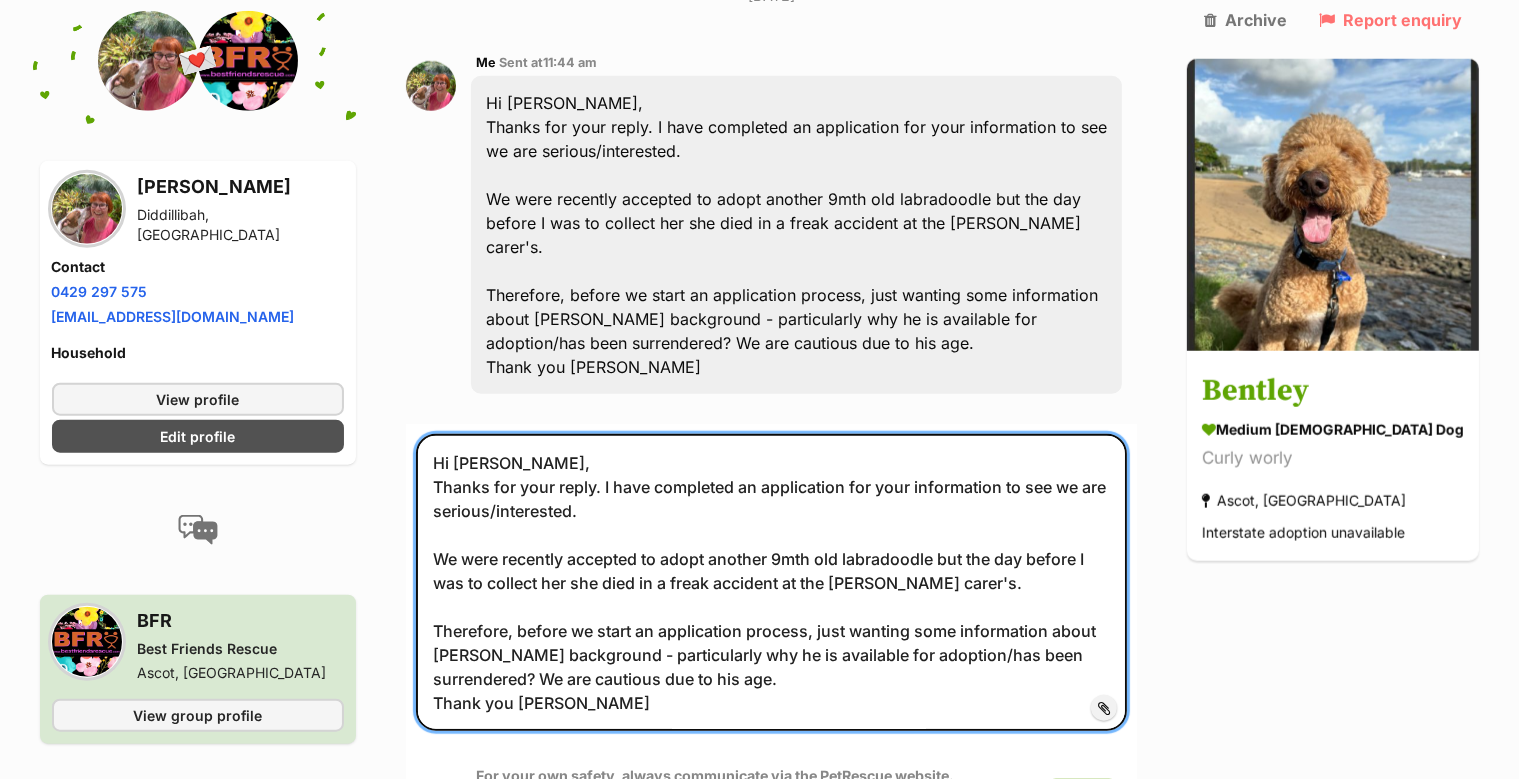 drag, startPoint x: 442, startPoint y: 327, endPoint x: 599, endPoint y: 582, distance: 299.45618 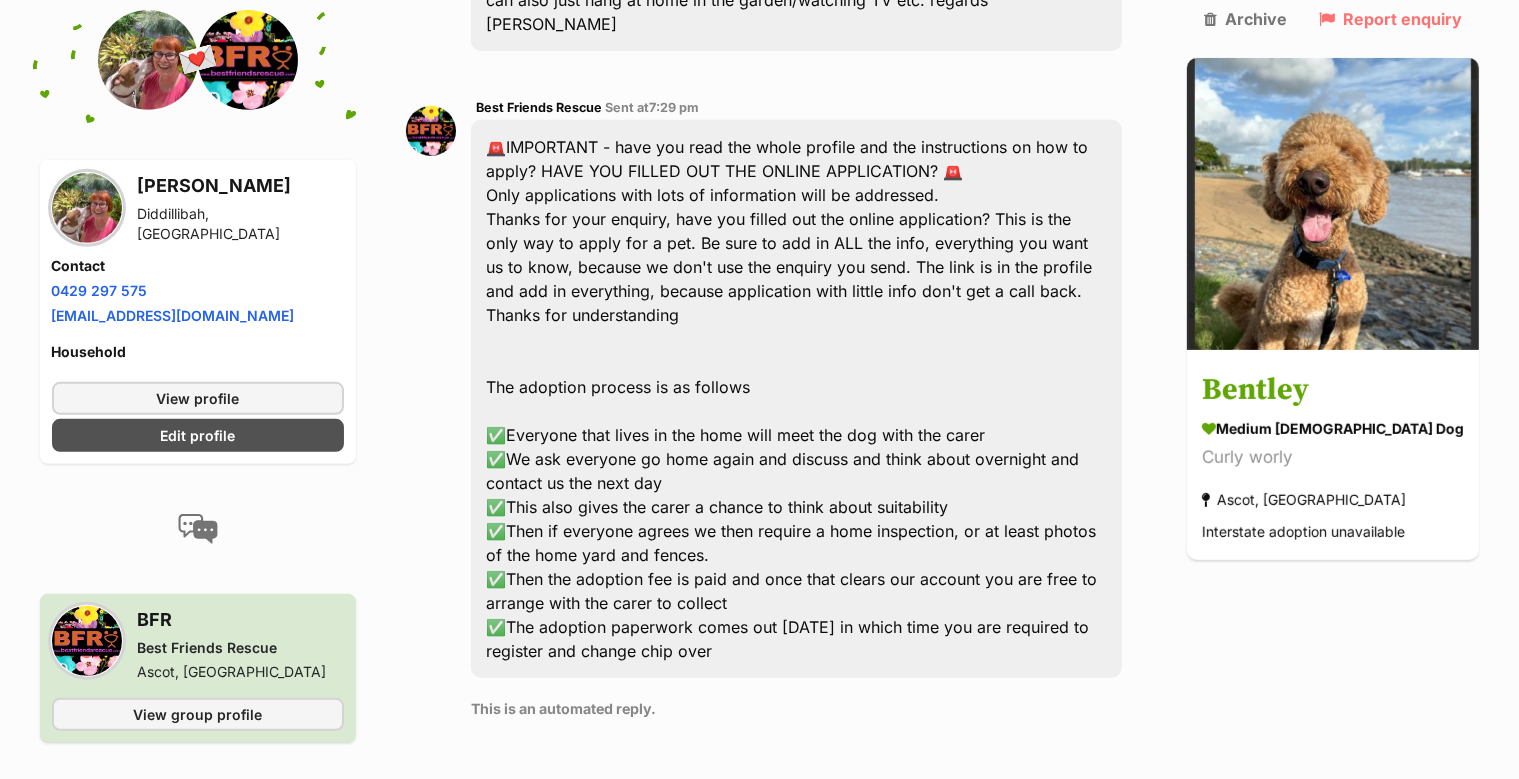 scroll, scrollTop: 788, scrollLeft: 0, axis: vertical 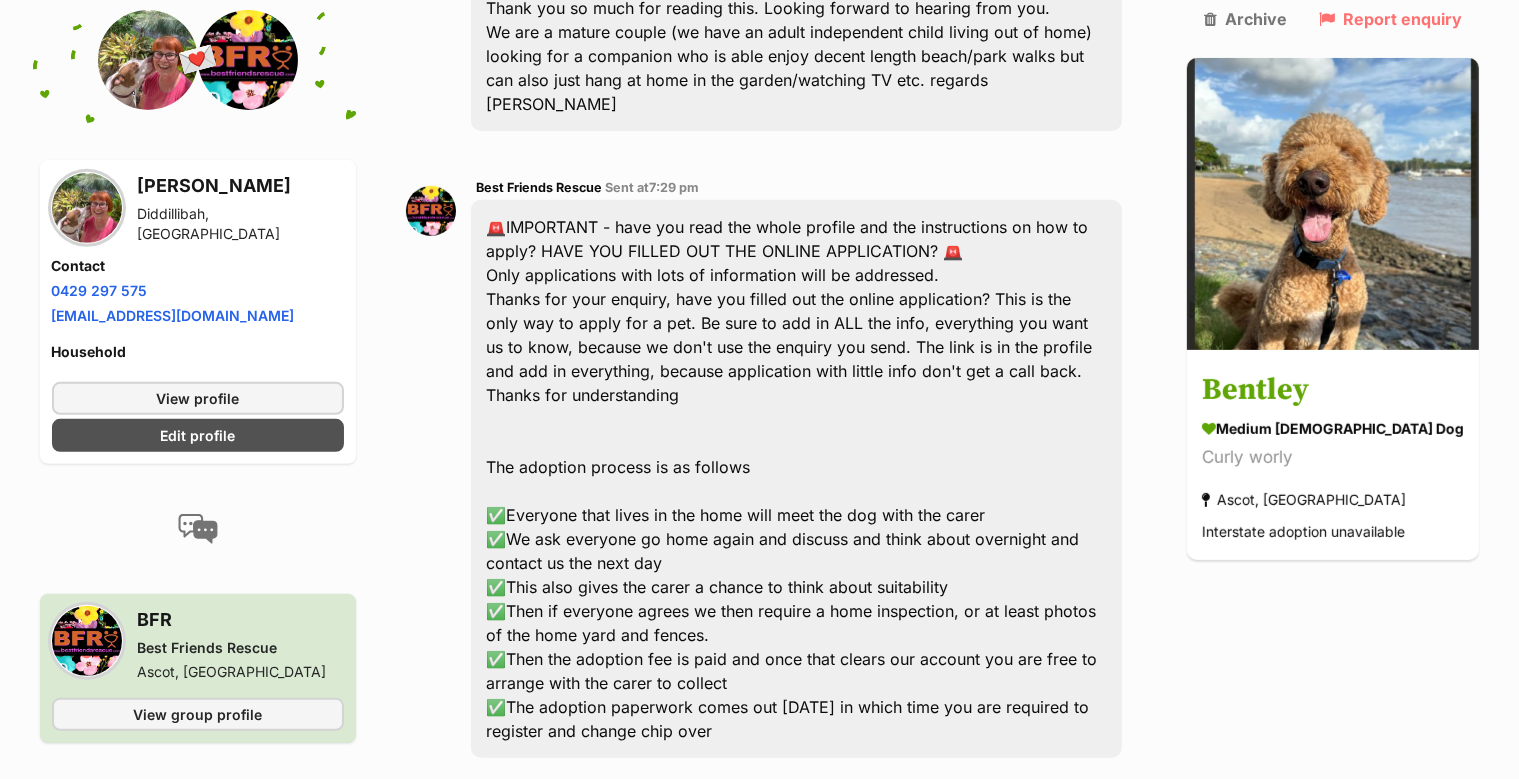 type 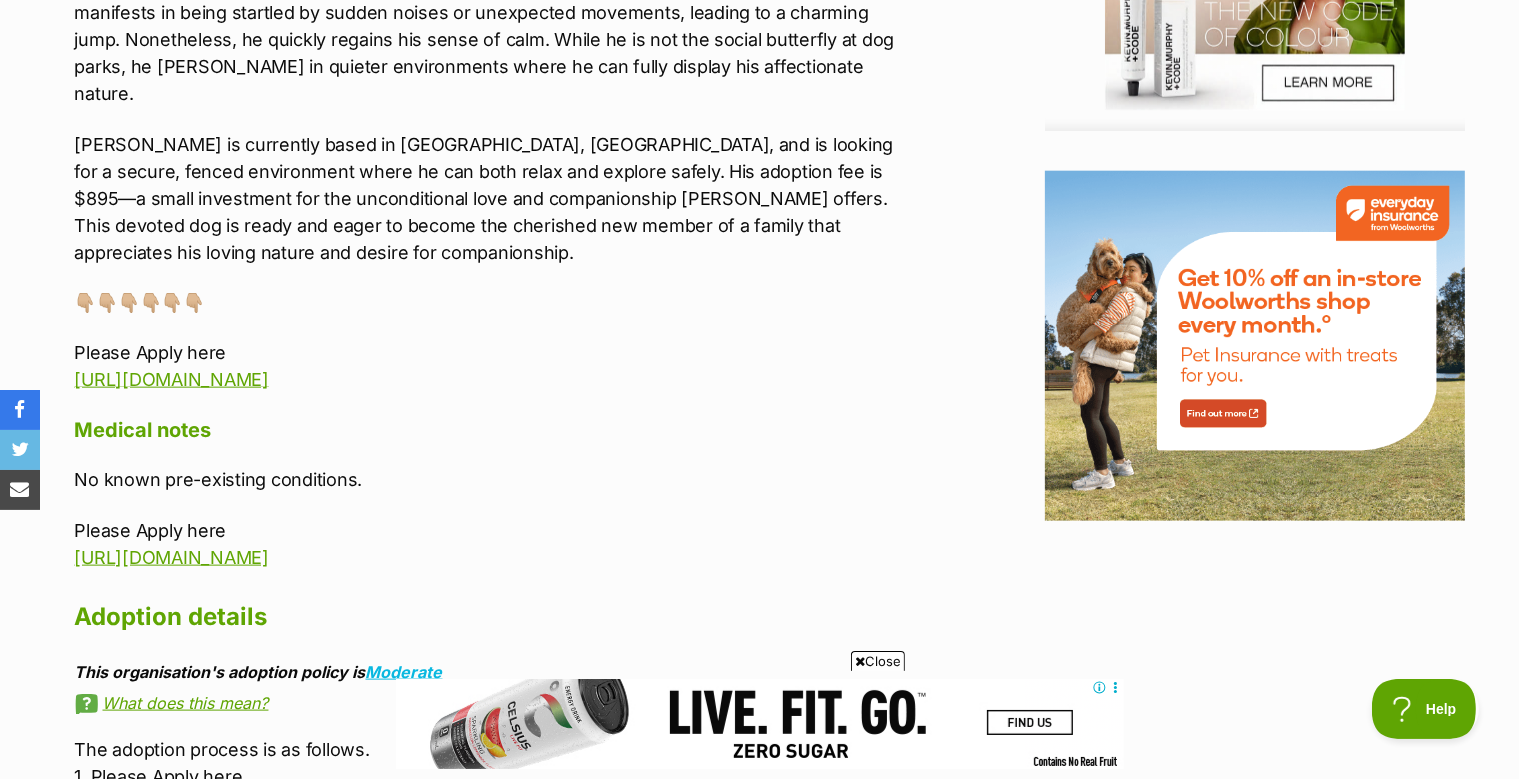 scroll, scrollTop: 2323, scrollLeft: 0, axis: vertical 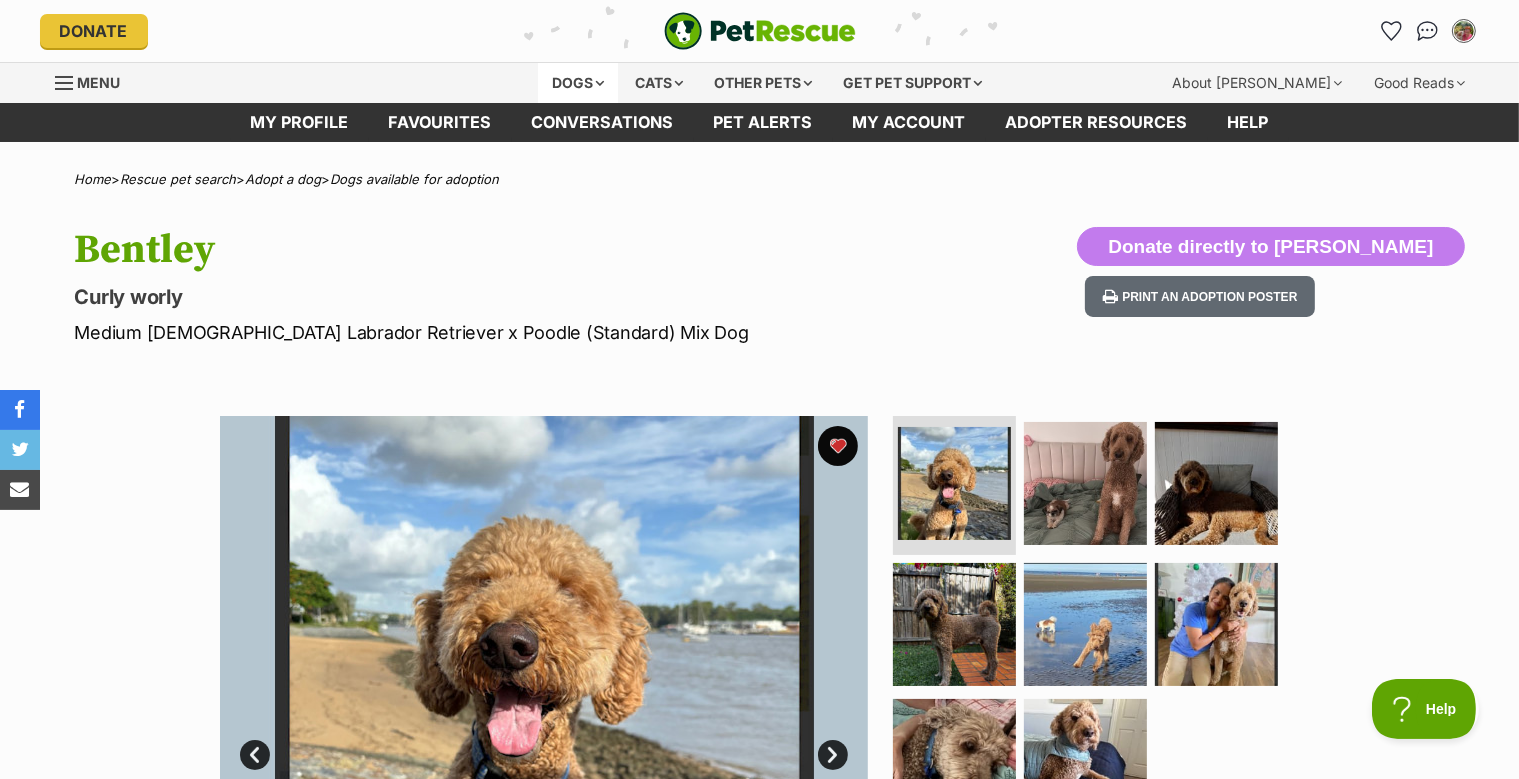 click on "Dogs" at bounding box center [578, 83] 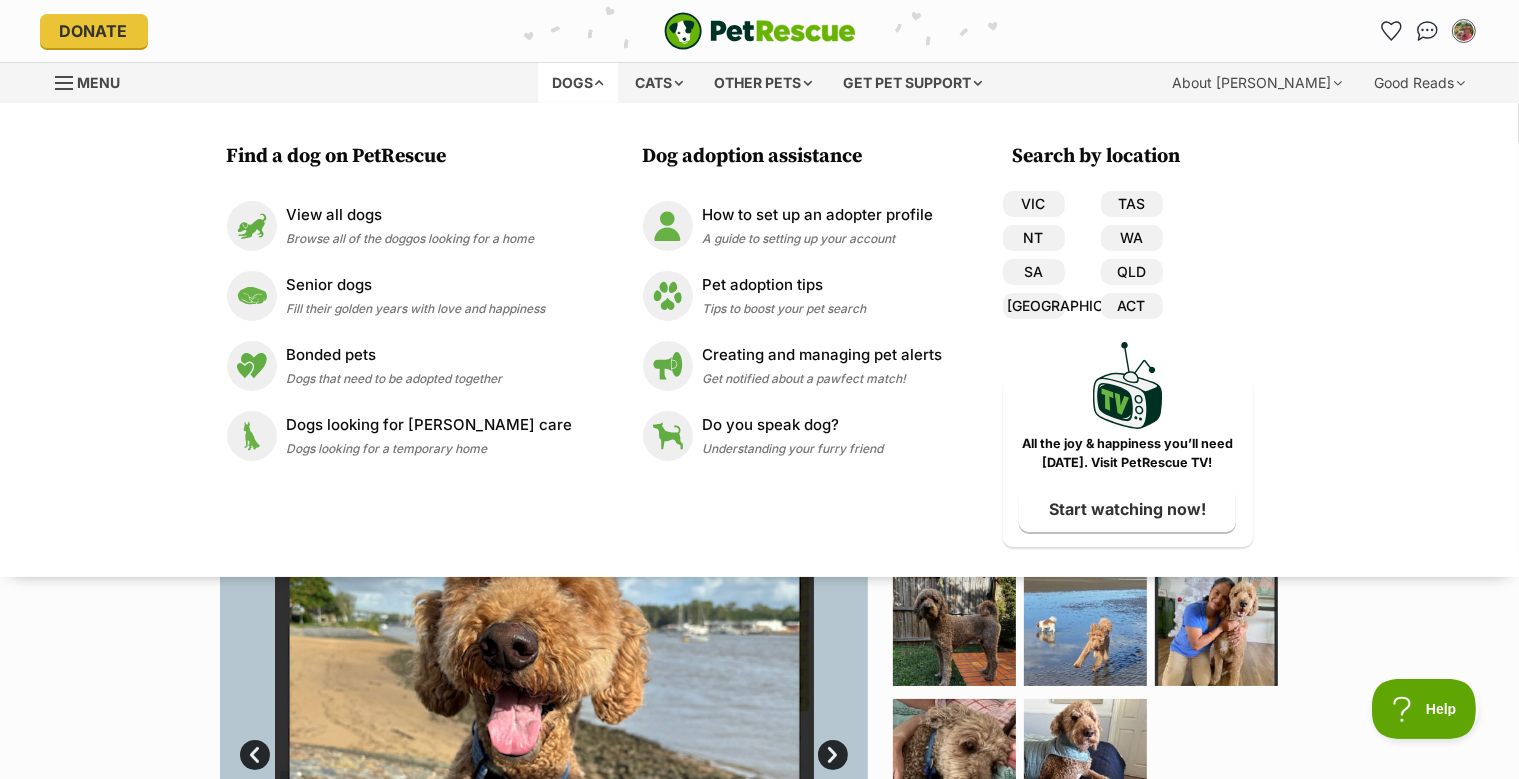 scroll, scrollTop: 0, scrollLeft: 0, axis: both 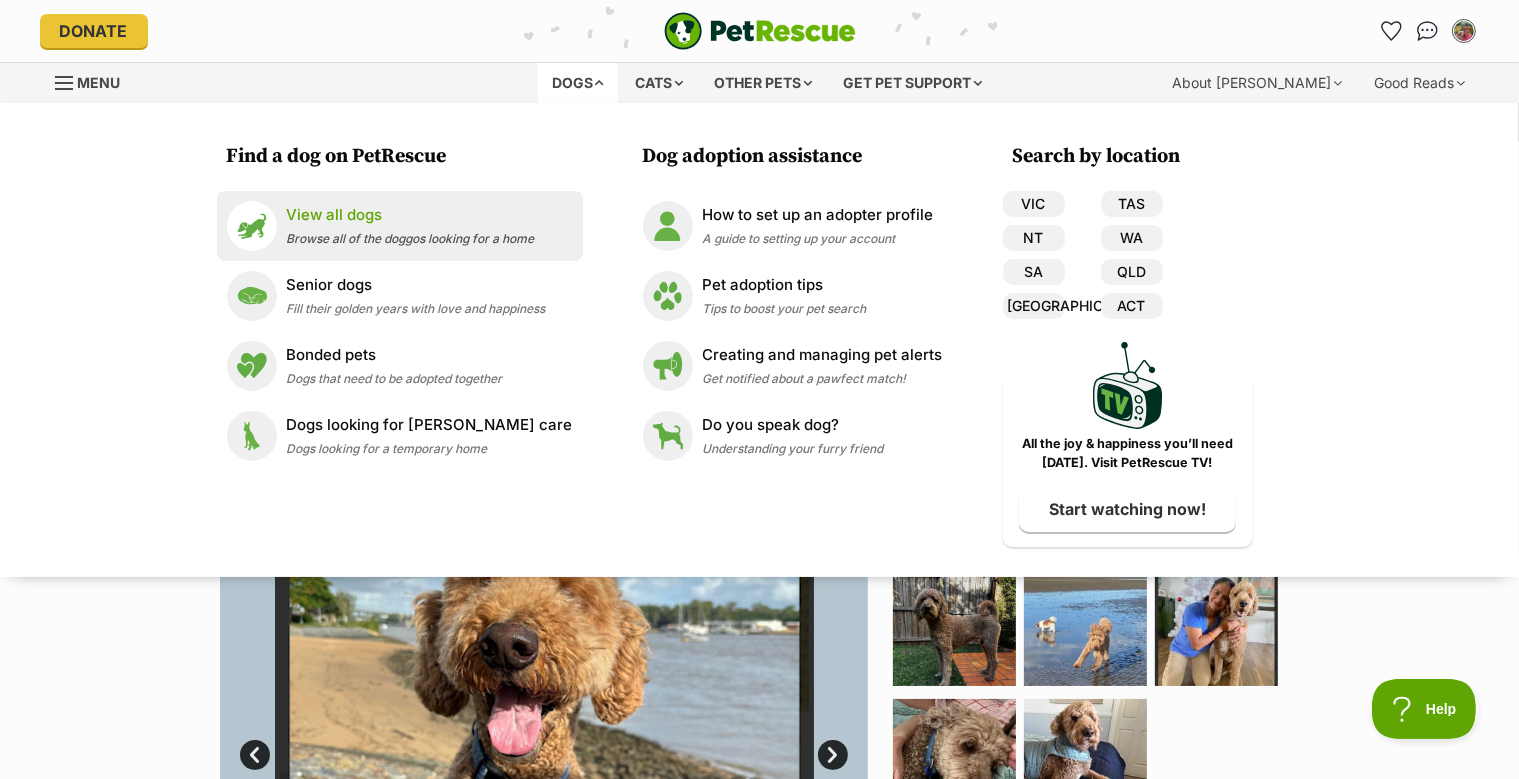 click on "Browse all of the doggos looking for a home" at bounding box center [411, 238] 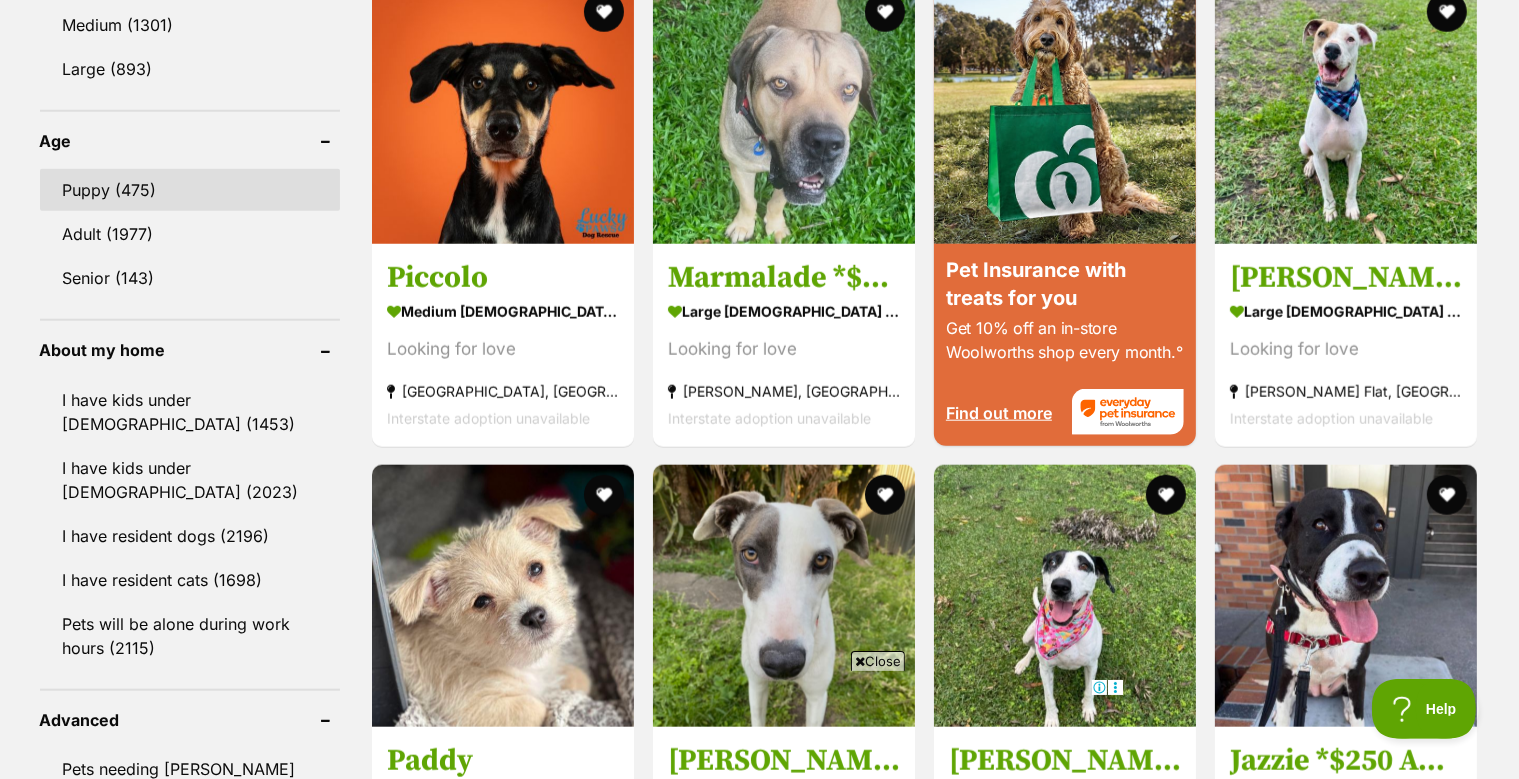 scroll, scrollTop: 1900, scrollLeft: 0, axis: vertical 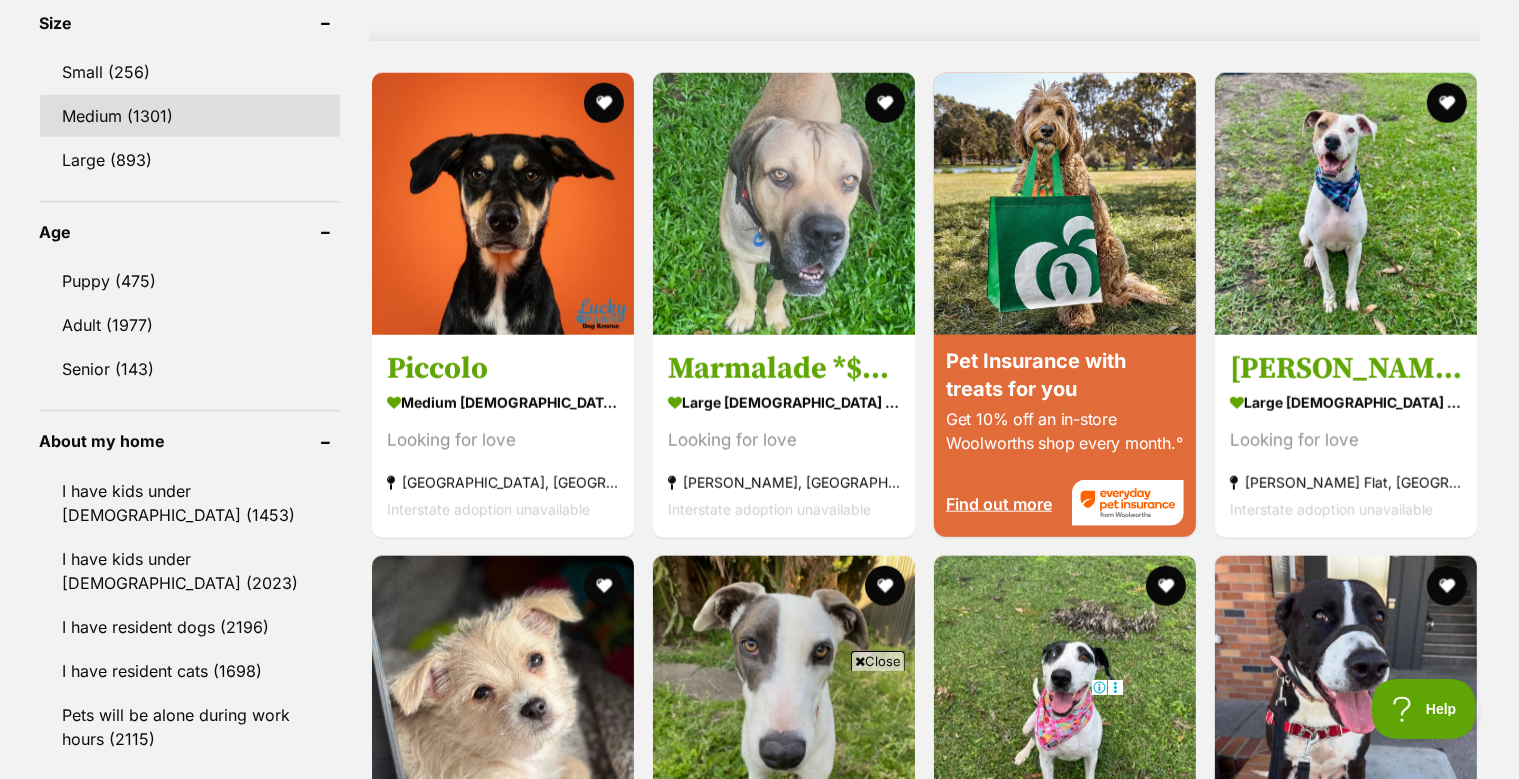 click on "Medium (1301)" at bounding box center [190, 116] 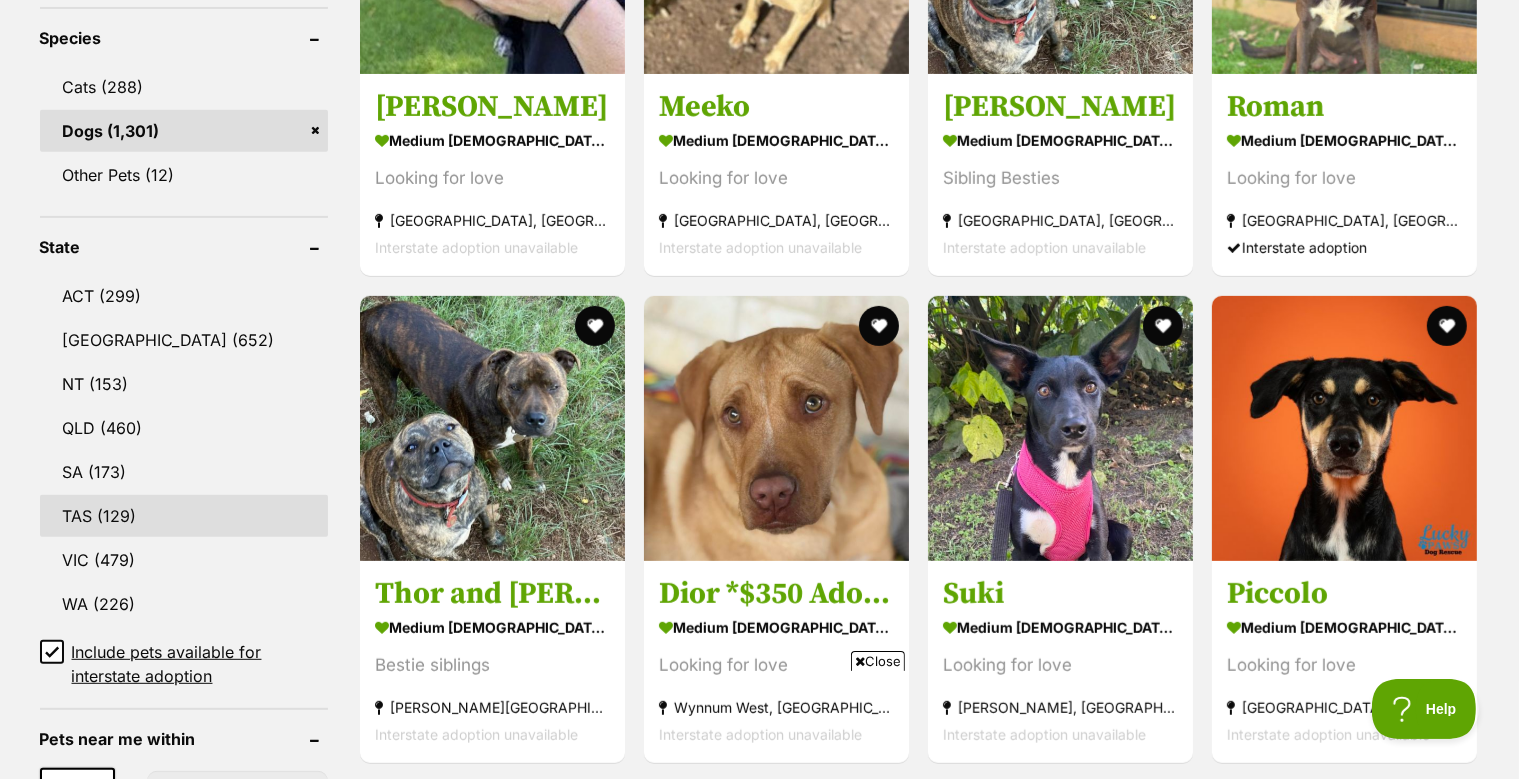 scroll, scrollTop: 0, scrollLeft: 0, axis: both 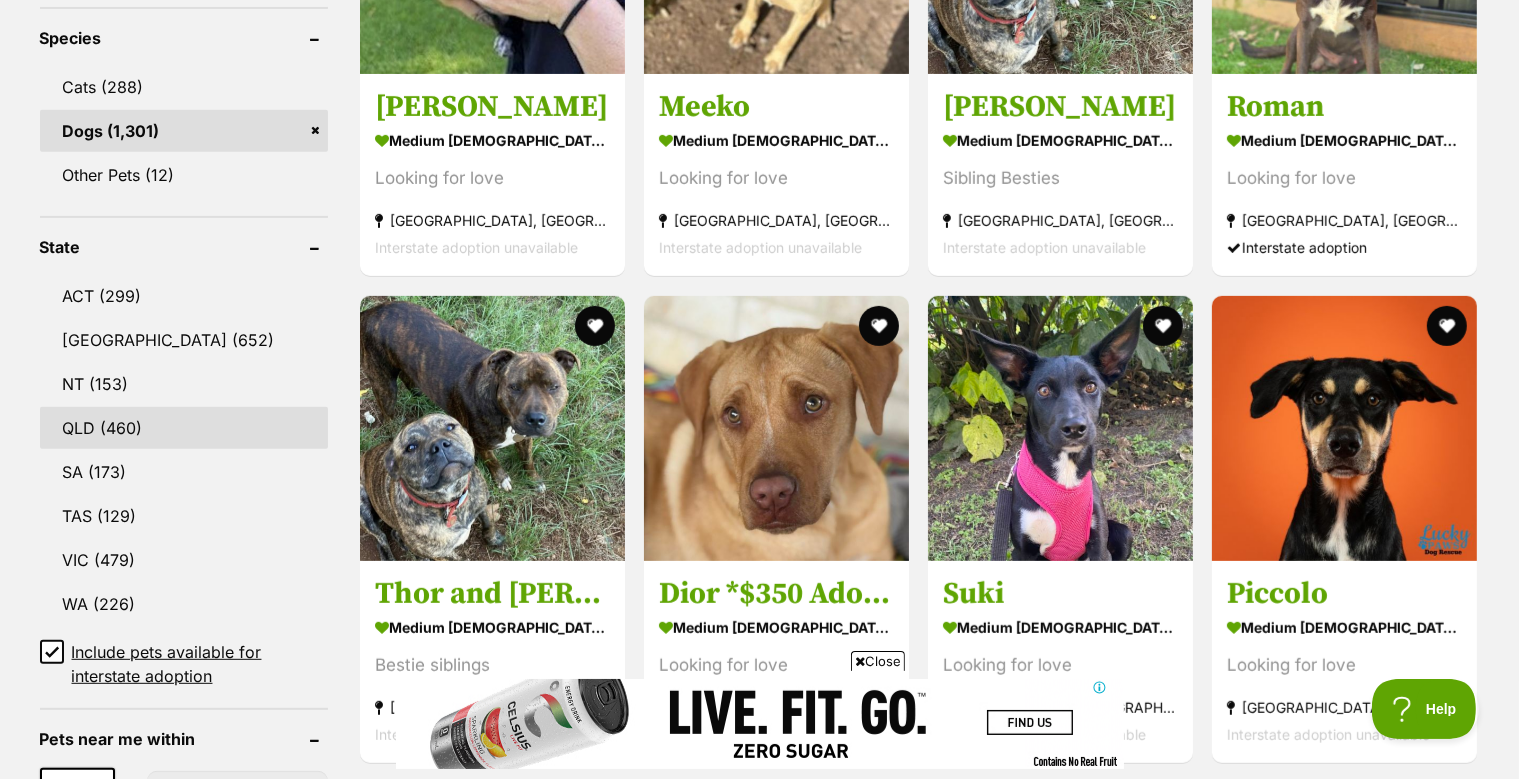 click on "QLD (460)" at bounding box center [184, 428] 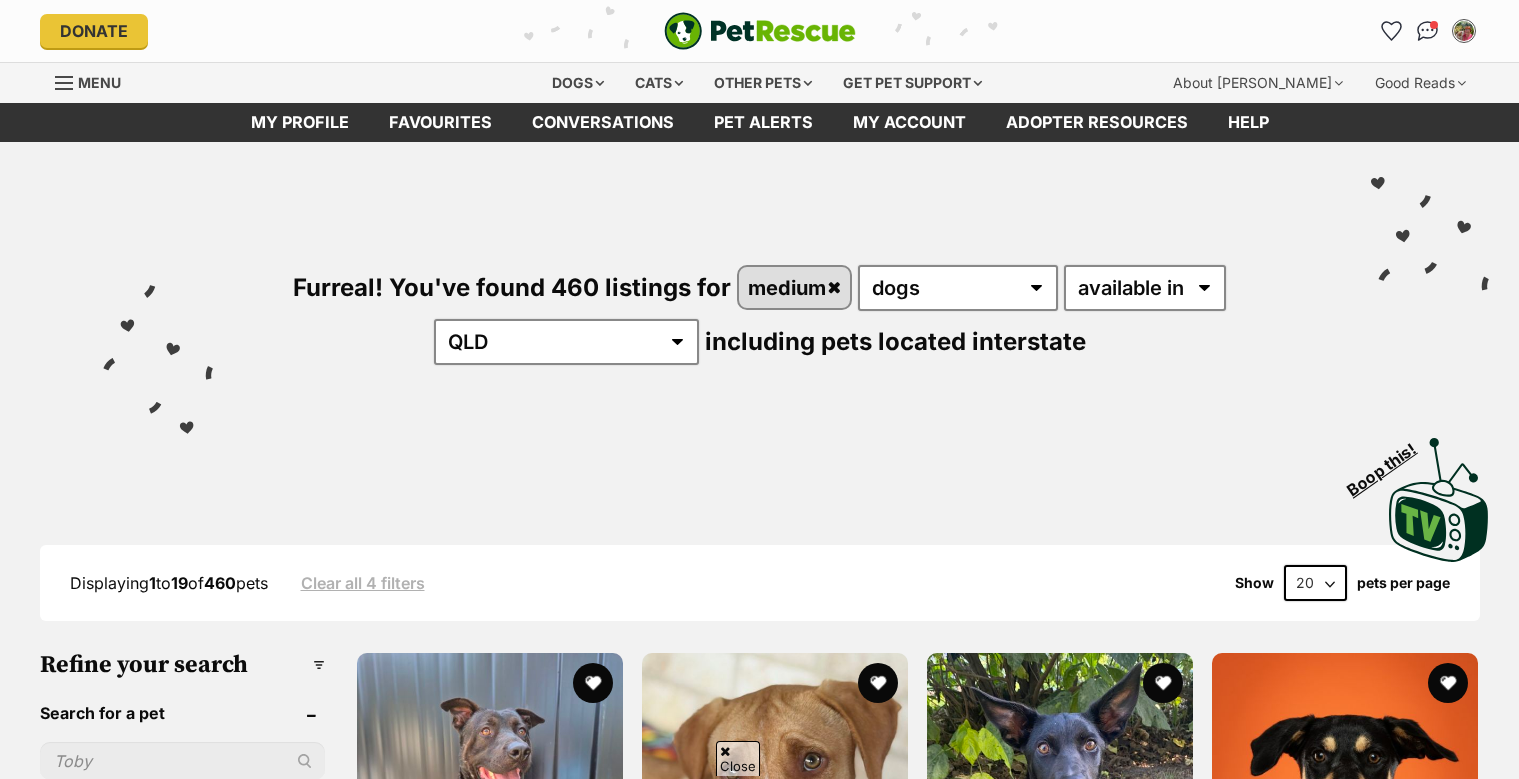 scroll, scrollTop: 1179, scrollLeft: 0, axis: vertical 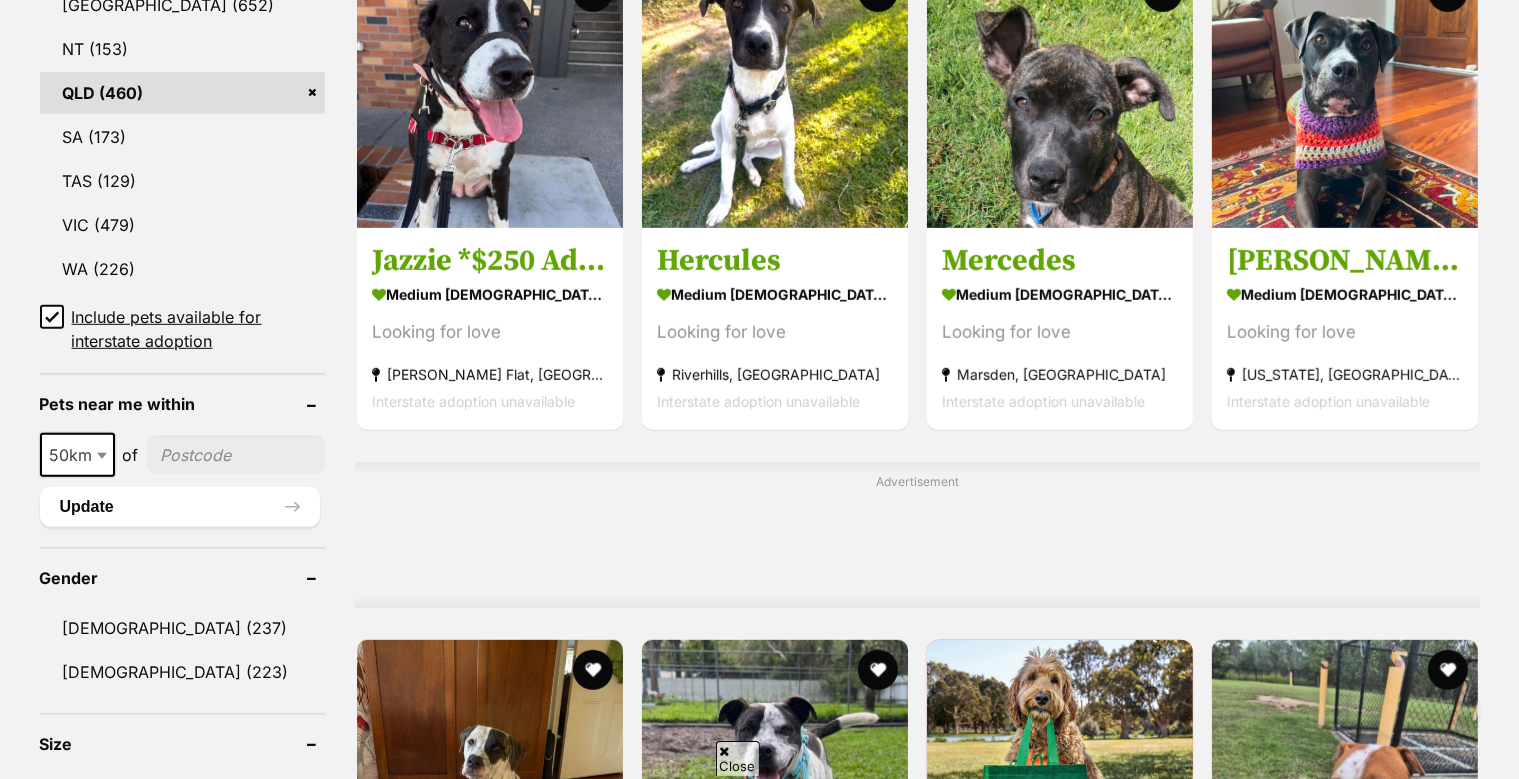 click 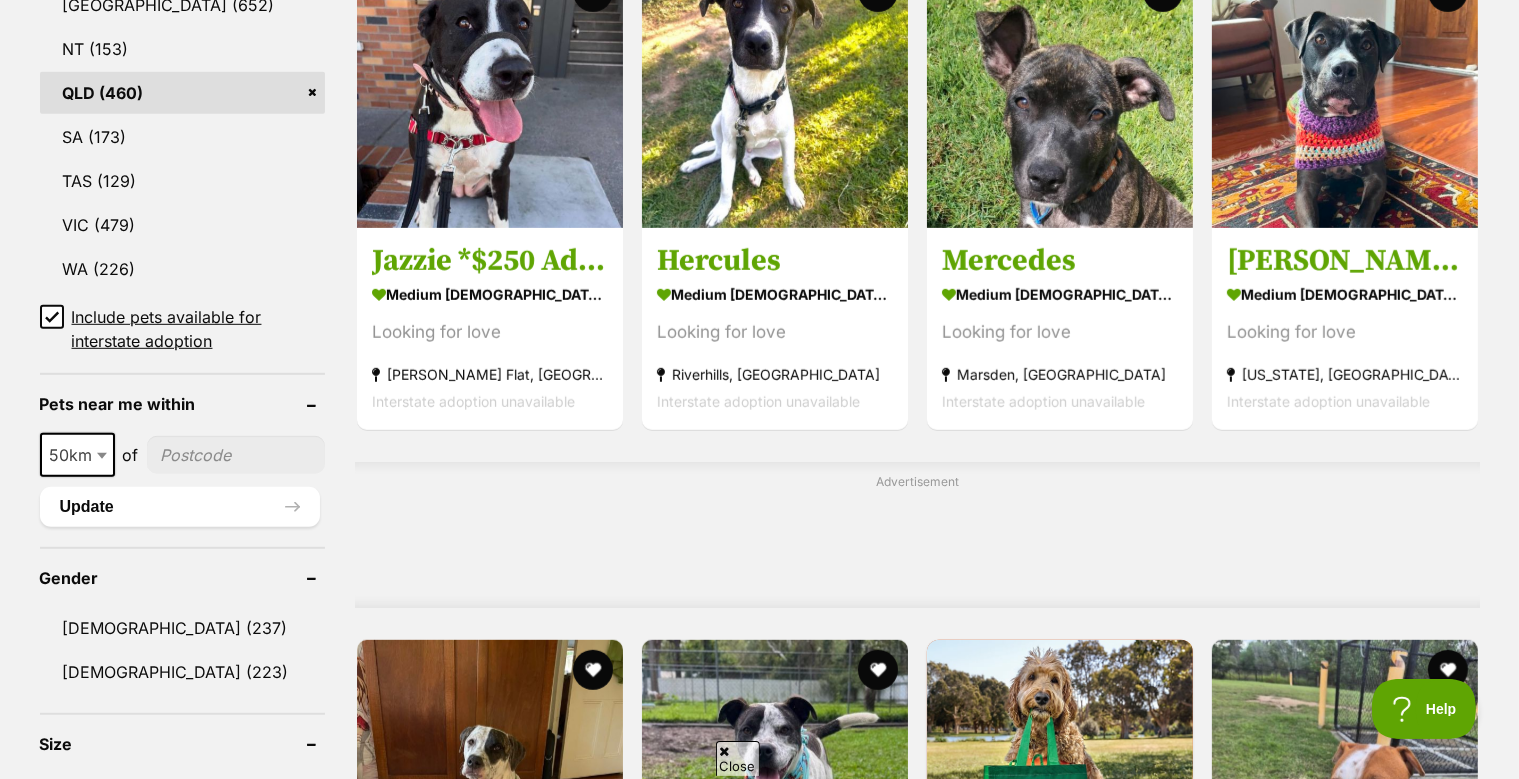 scroll, scrollTop: 0, scrollLeft: 0, axis: both 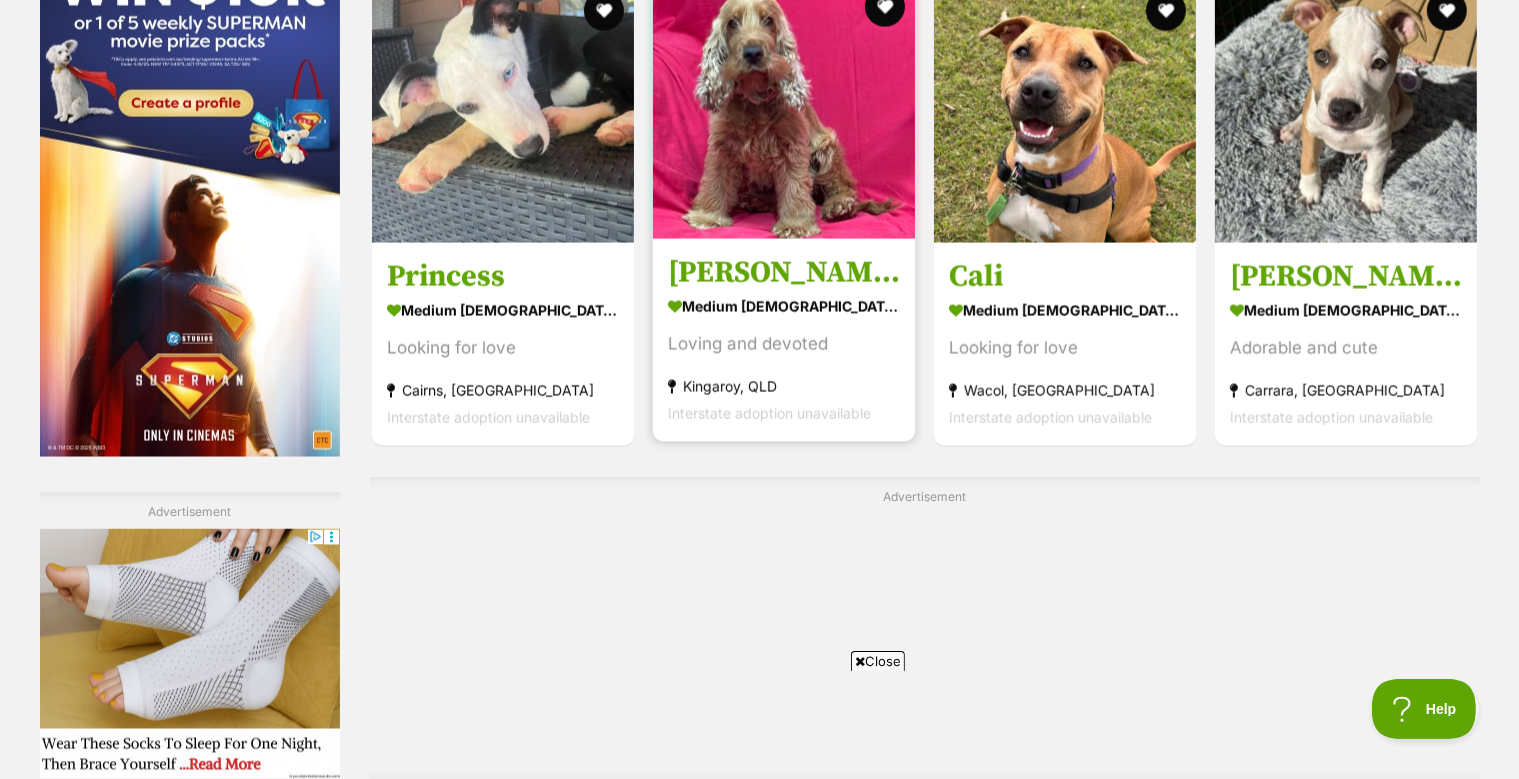 click at bounding box center [784, 108] 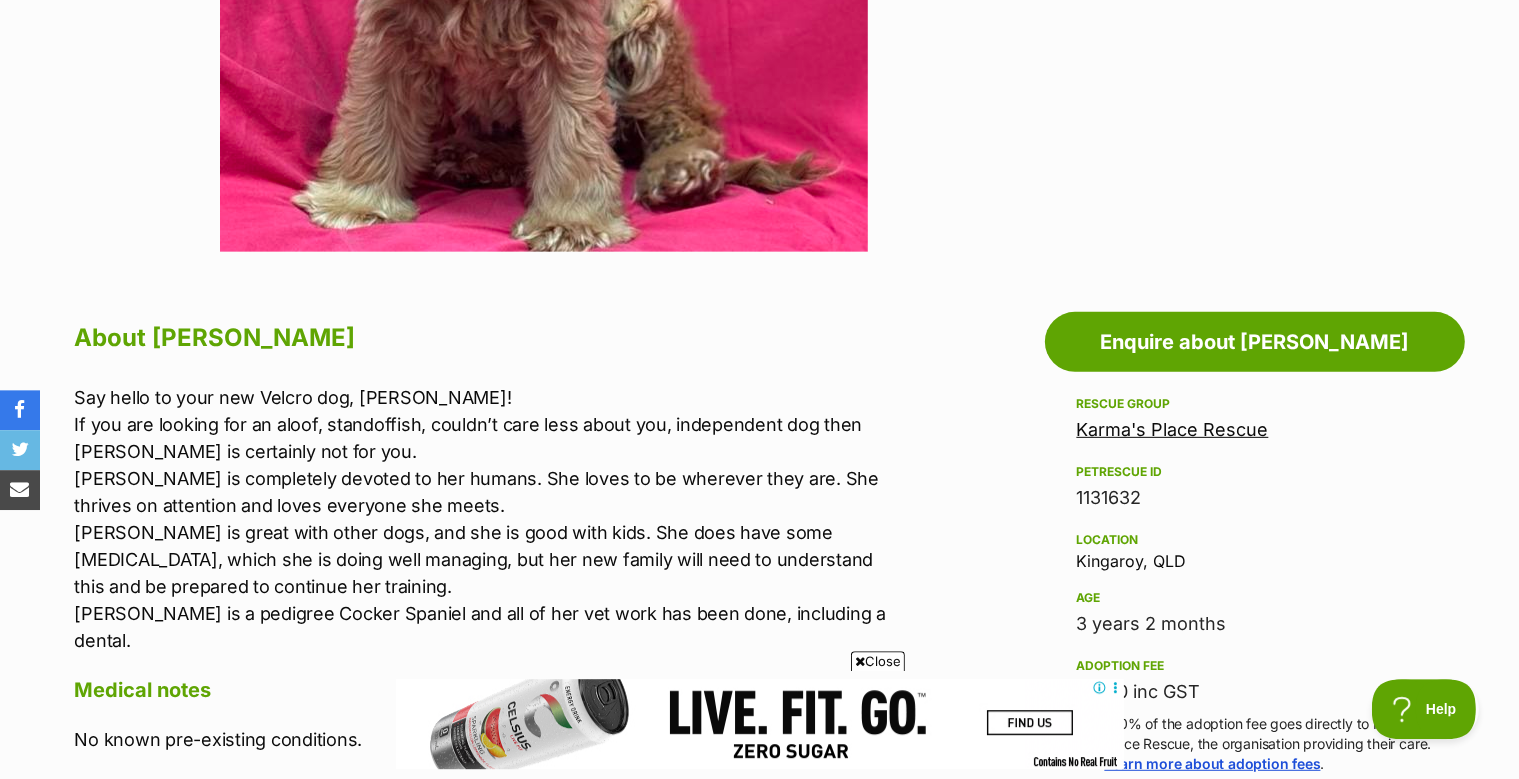 scroll, scrollTop: 1161, scrollLeft: 0, axis: vertical 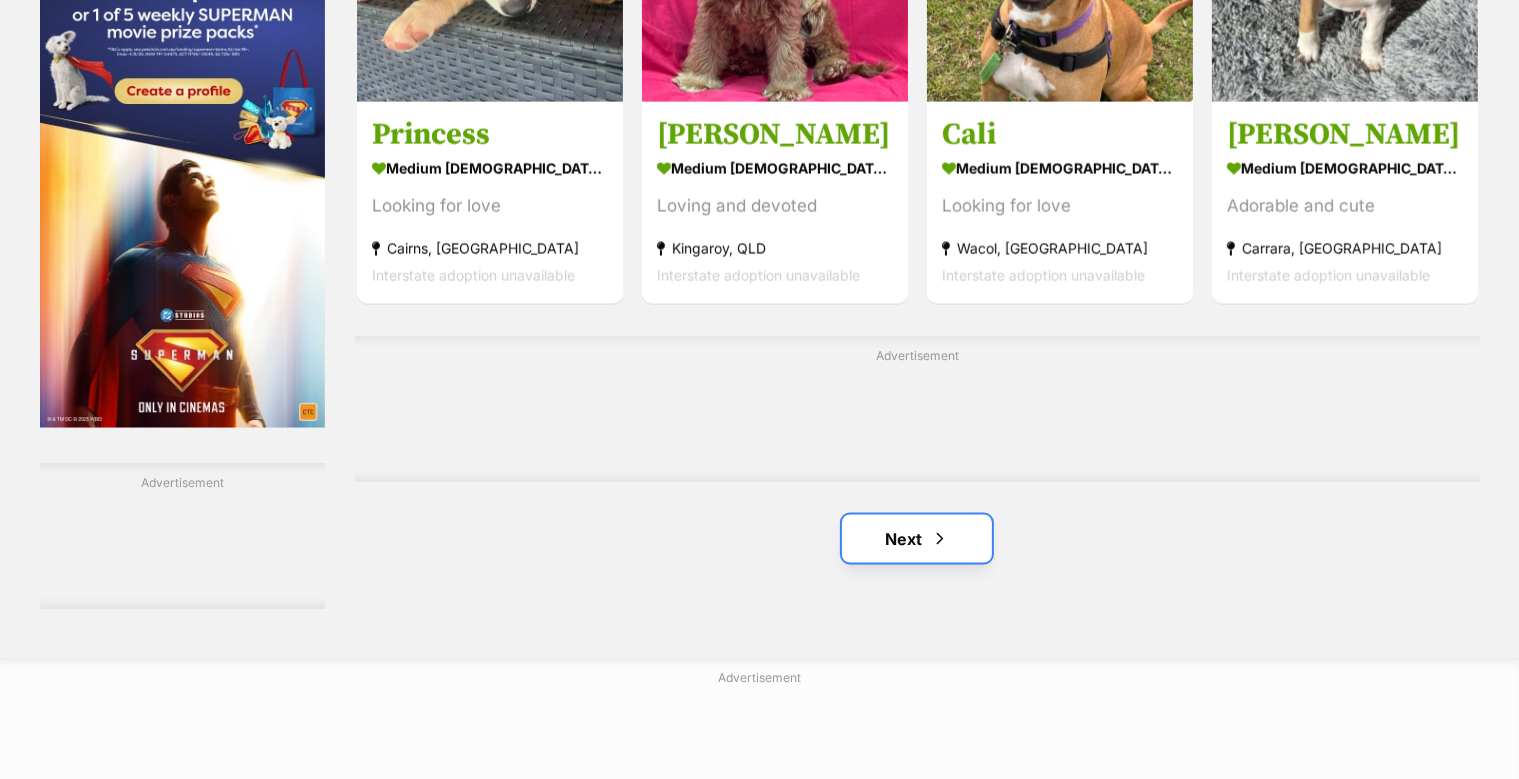 click on "Next" at bounding box center (917, 539) 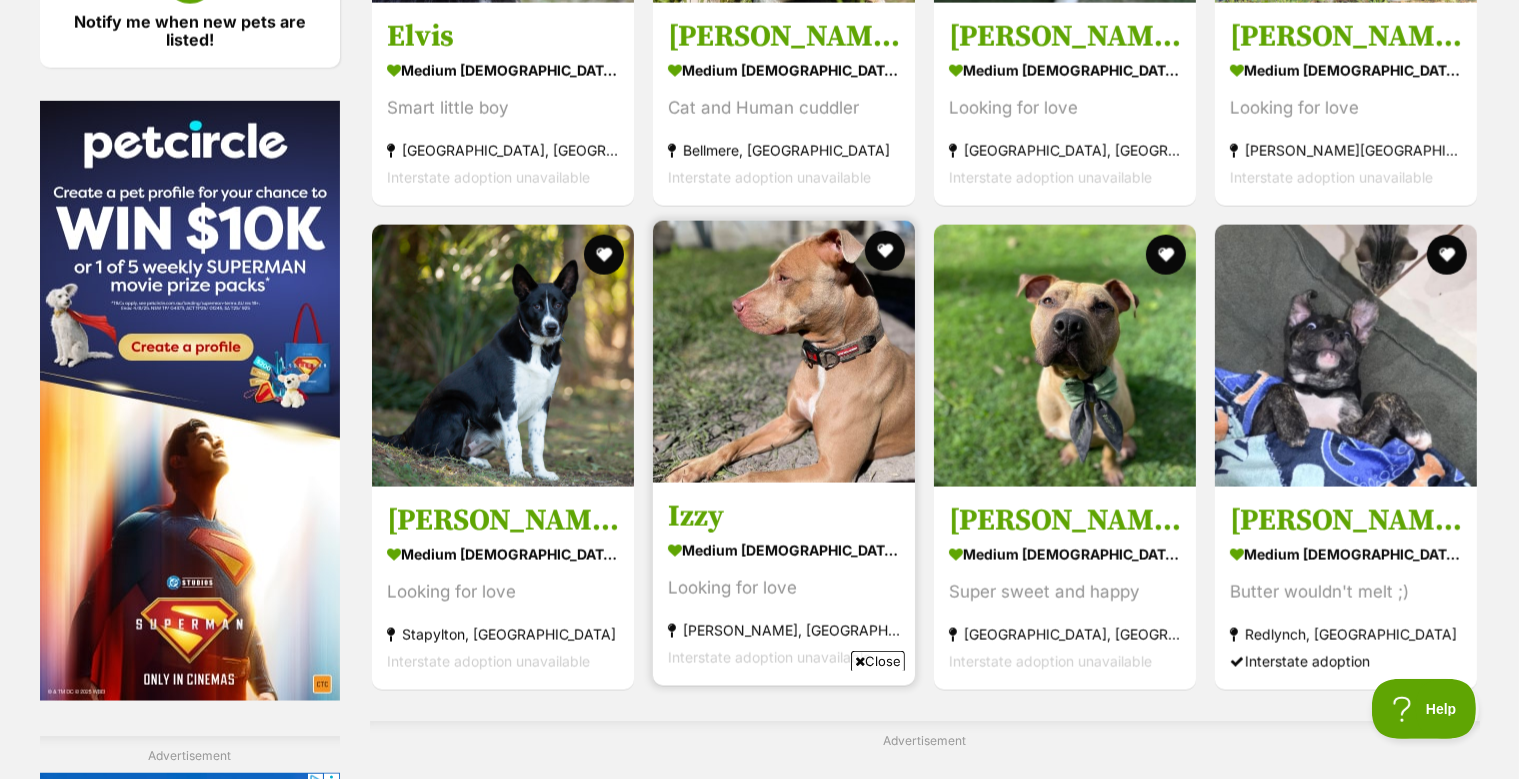 scroll, scrollTop: 2974, scrollLeft: 0, axis: vertical 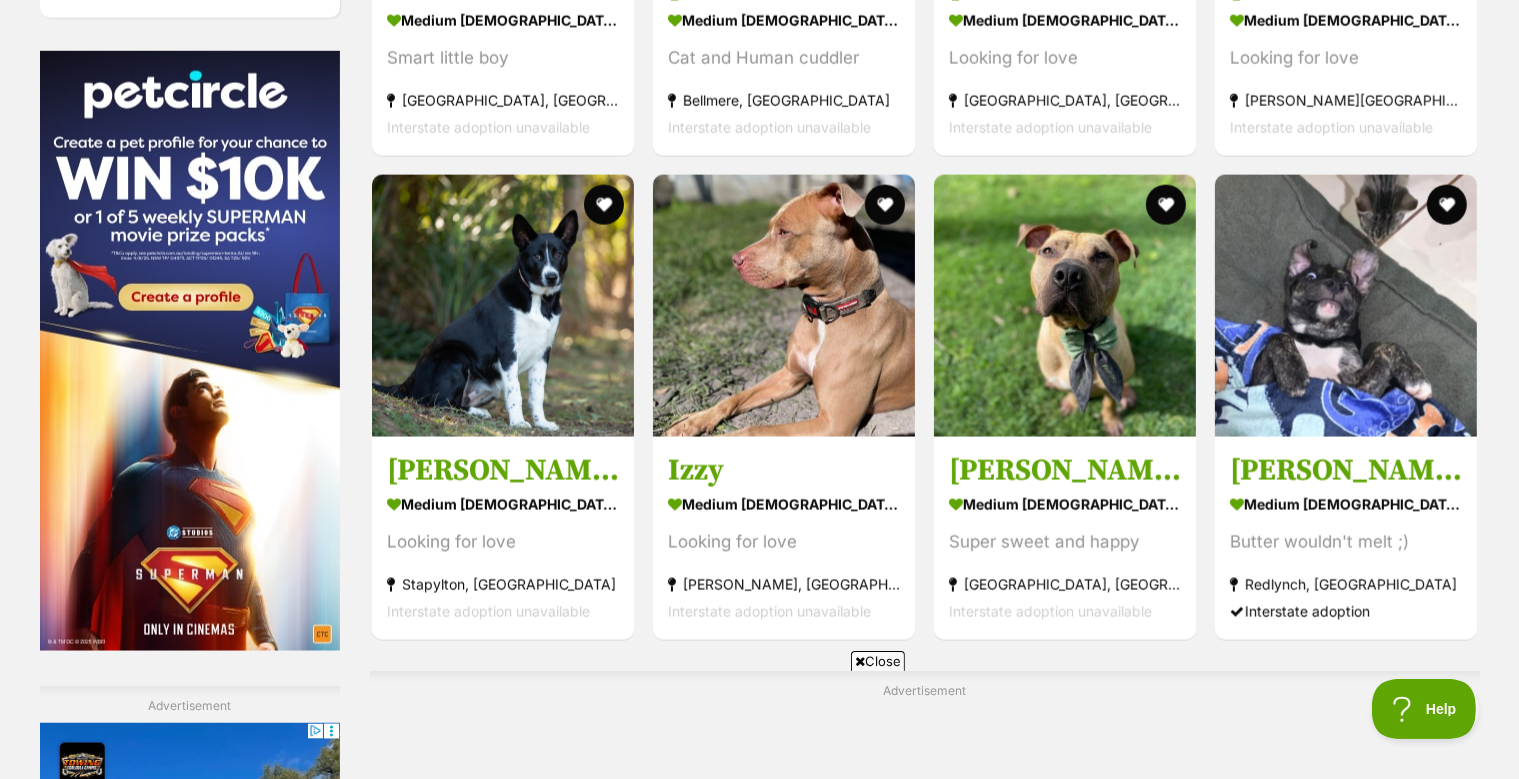 click on "Next" at bounding box center (1006, 1035) 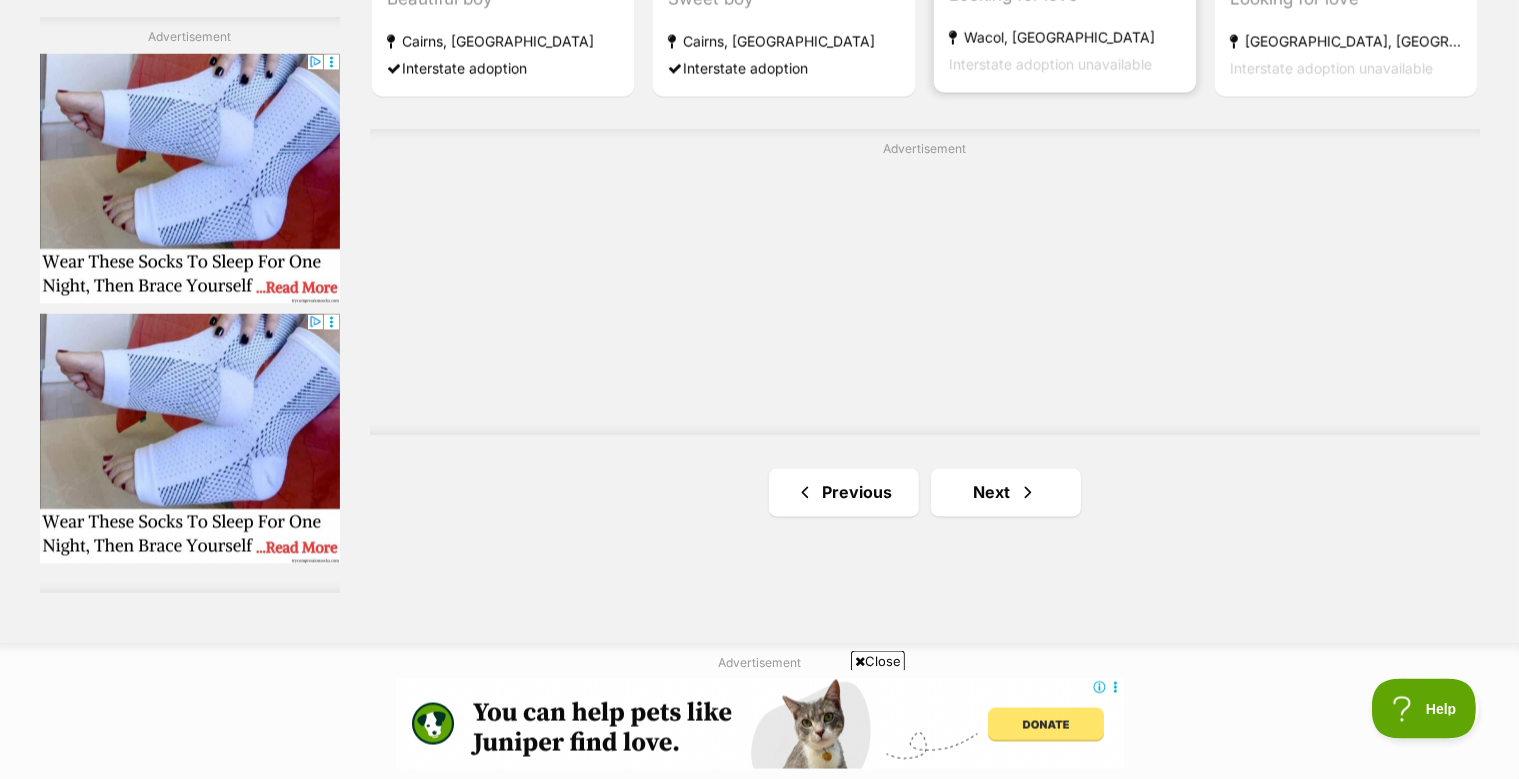 scroll, scrollTop: 3801, scrollLeft: 0, axis: vertical 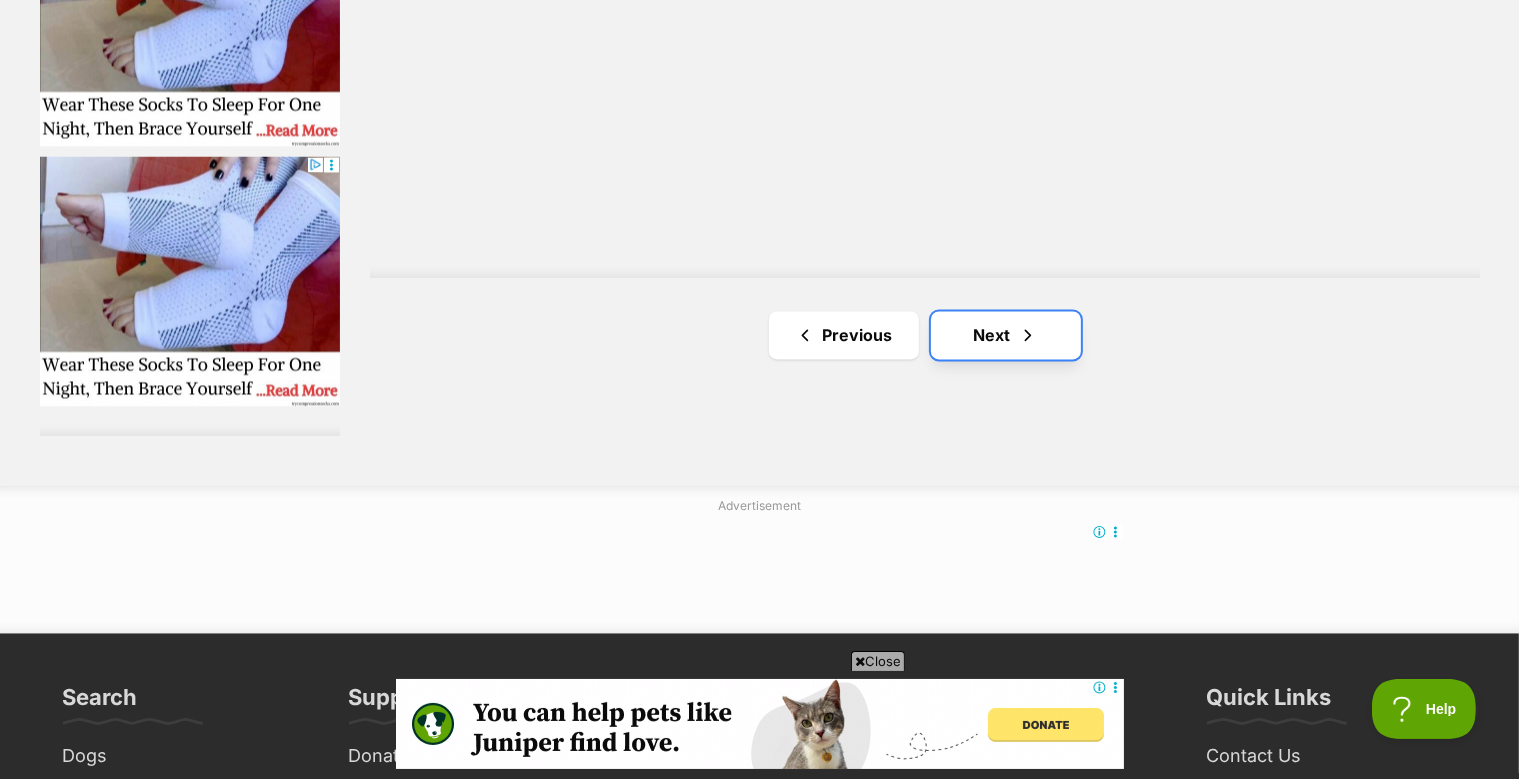 click on "Next" at bounding box center (1006, 335) 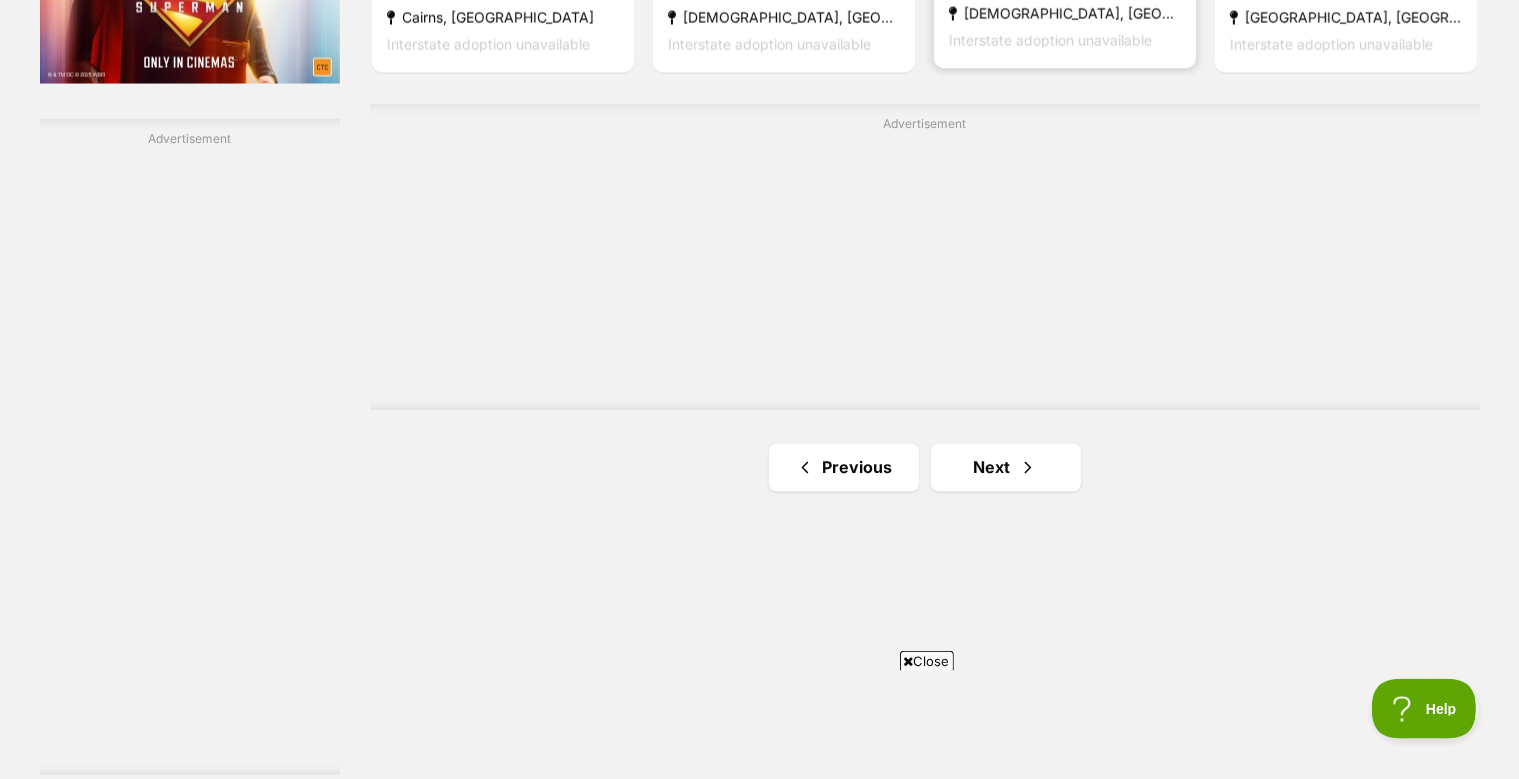 scroll, scrollTop: 3696, scrollLeft: 0, axis: vertical 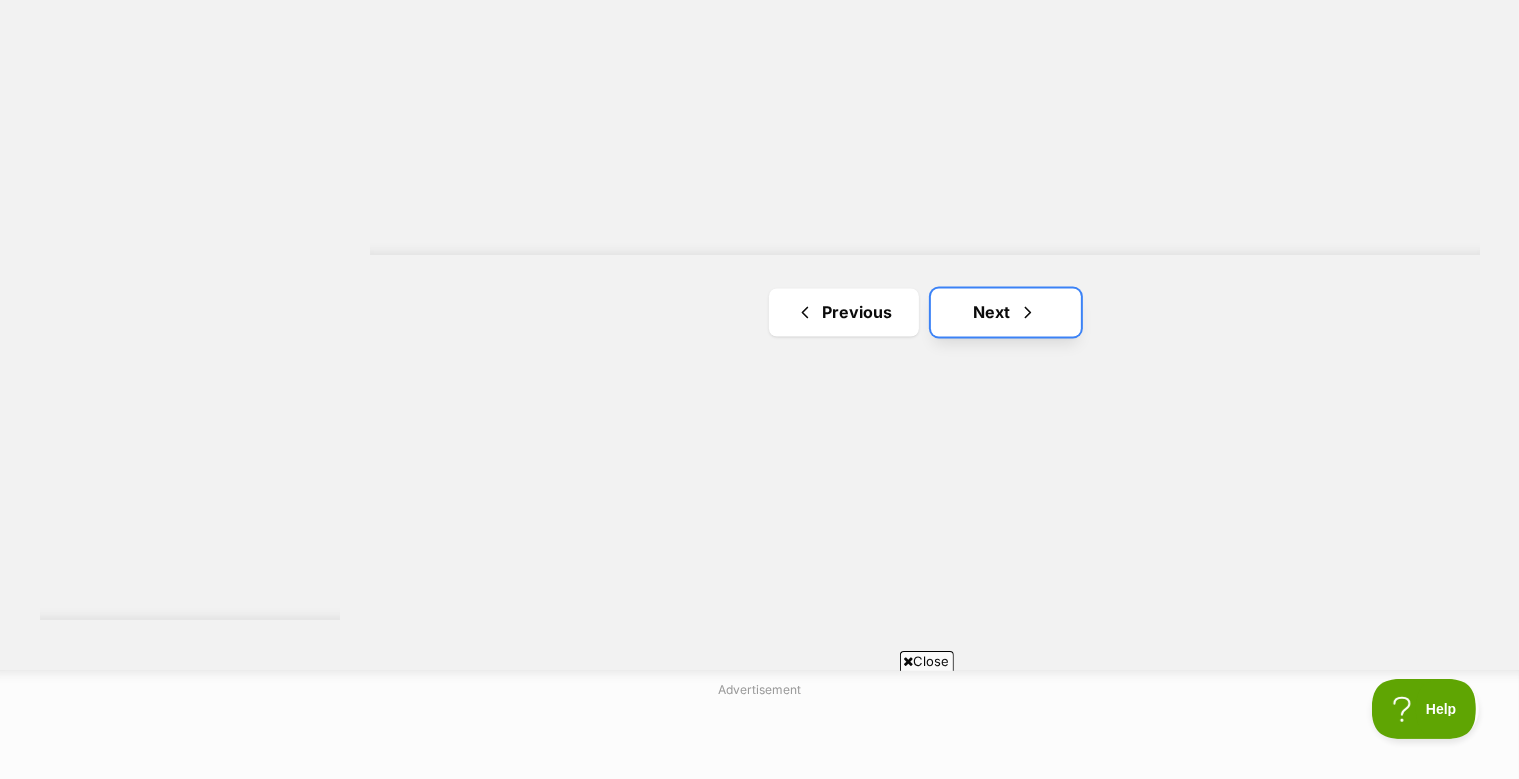 click on "Next" at bounding box center [1006, 313] 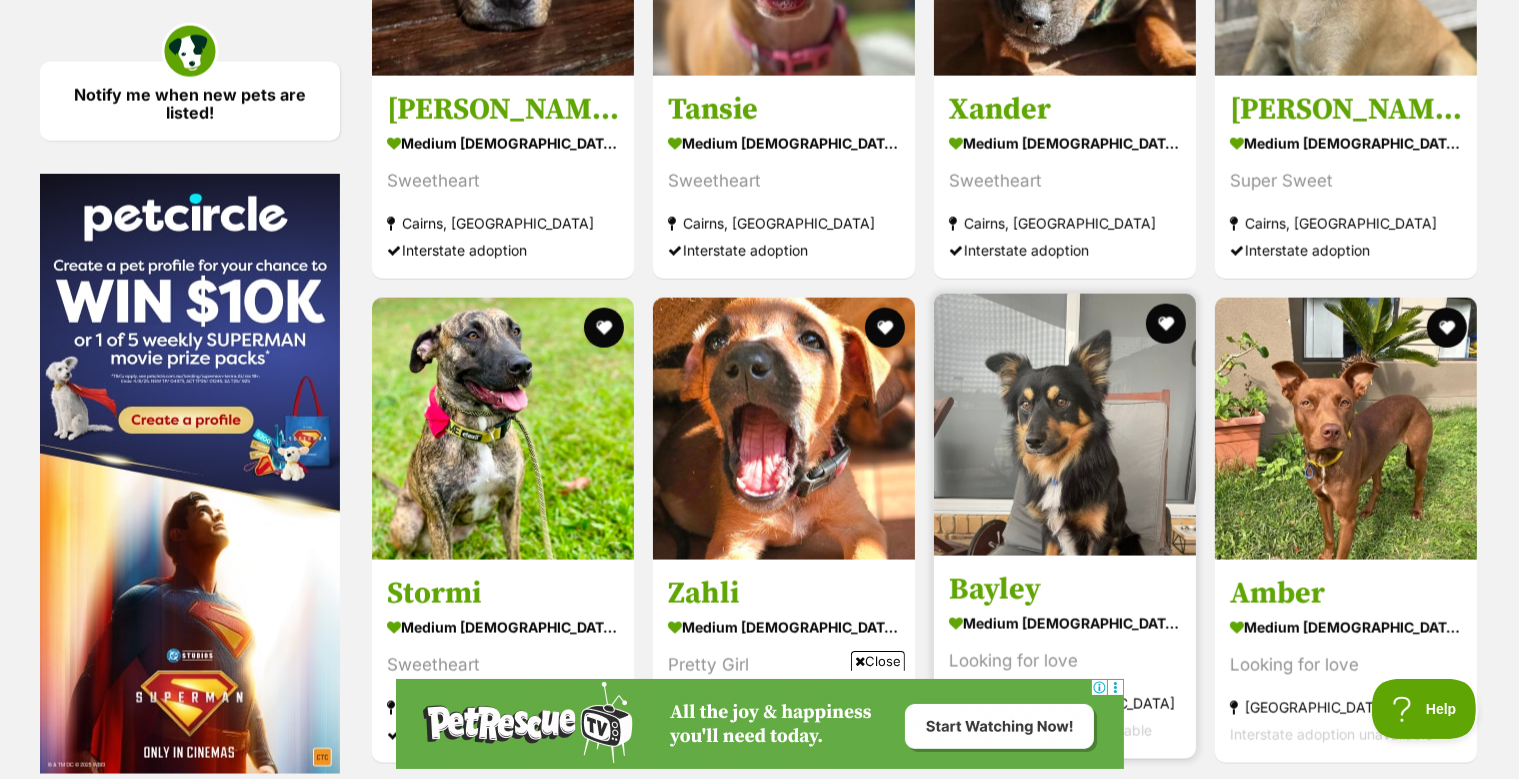 scroll, scrollTop: 3273, scrollLeft: 0, axis: vertical 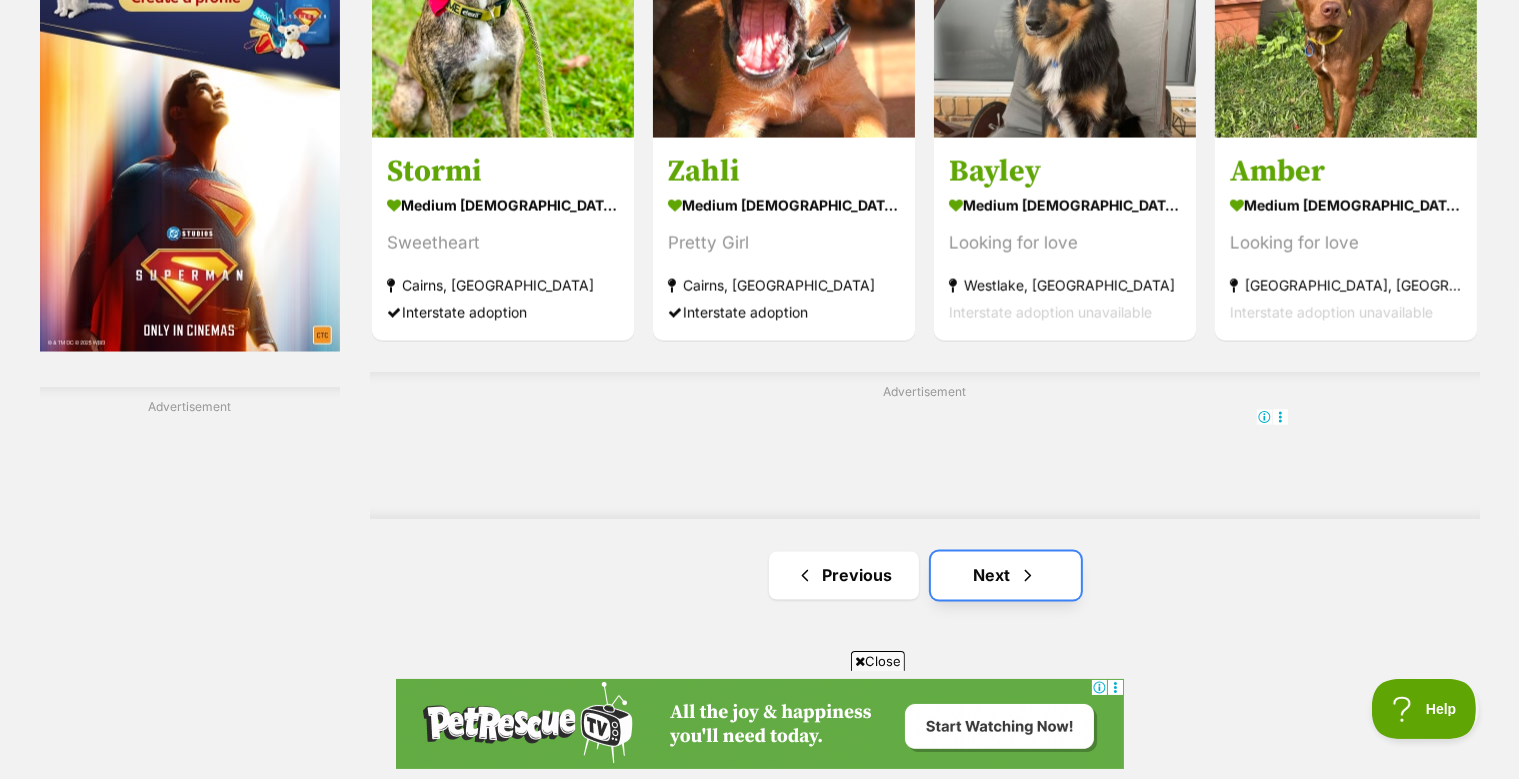click on "Next" at bounding box center (1006, 576) 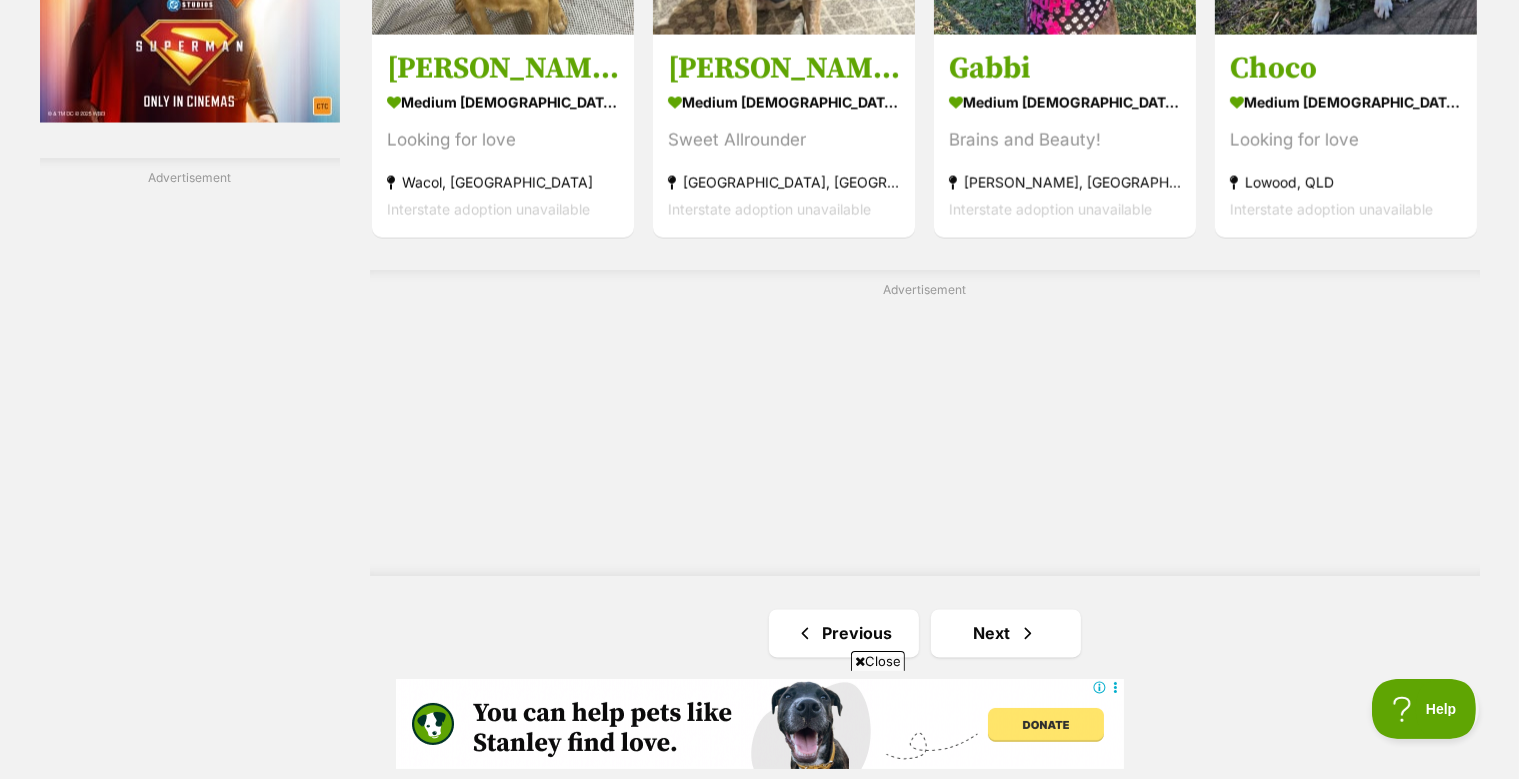 scroll, scrollTop: 3924, scrollLeft: 0, axis: vertical 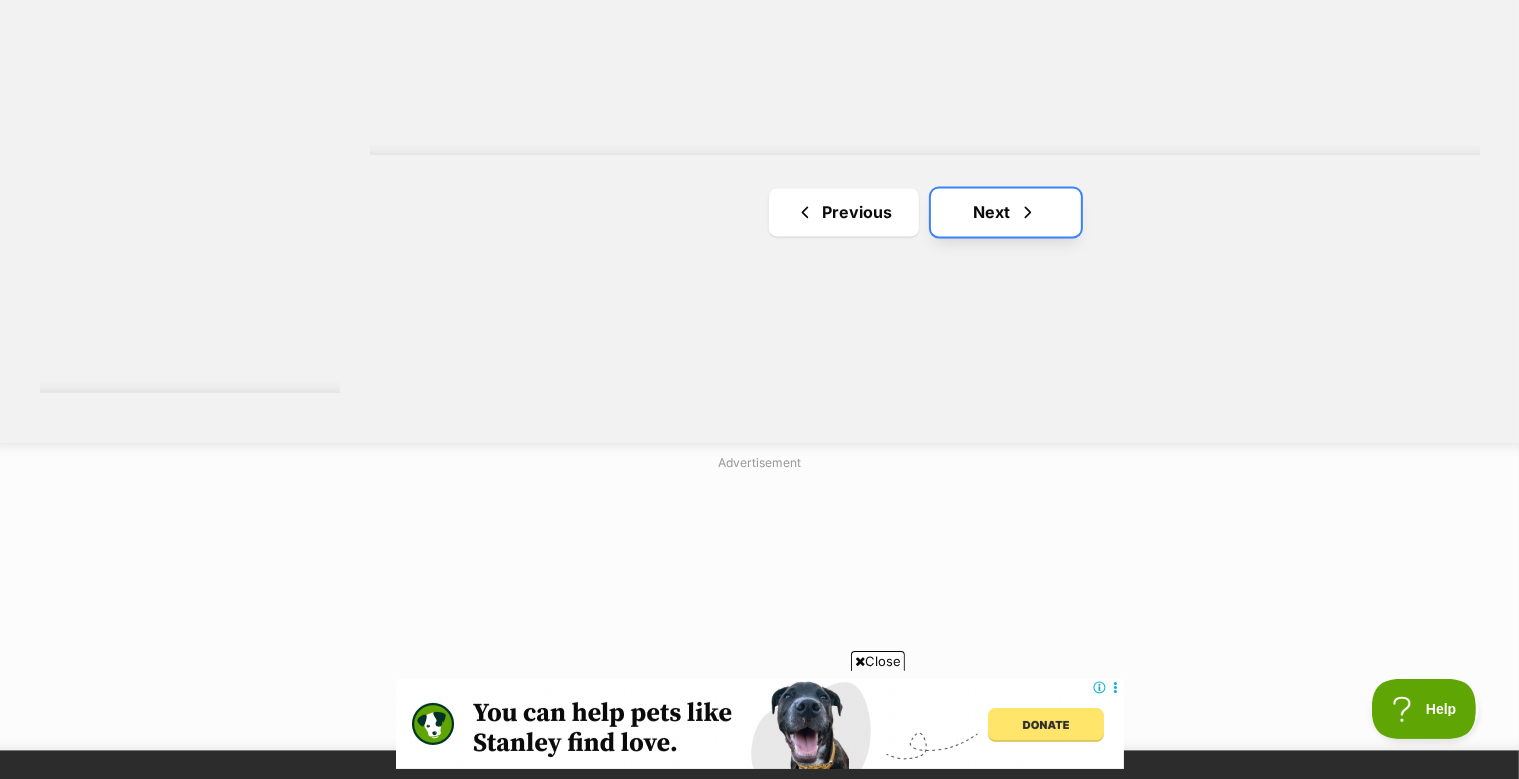 click on "Next" at bounding box center [1006, 212] 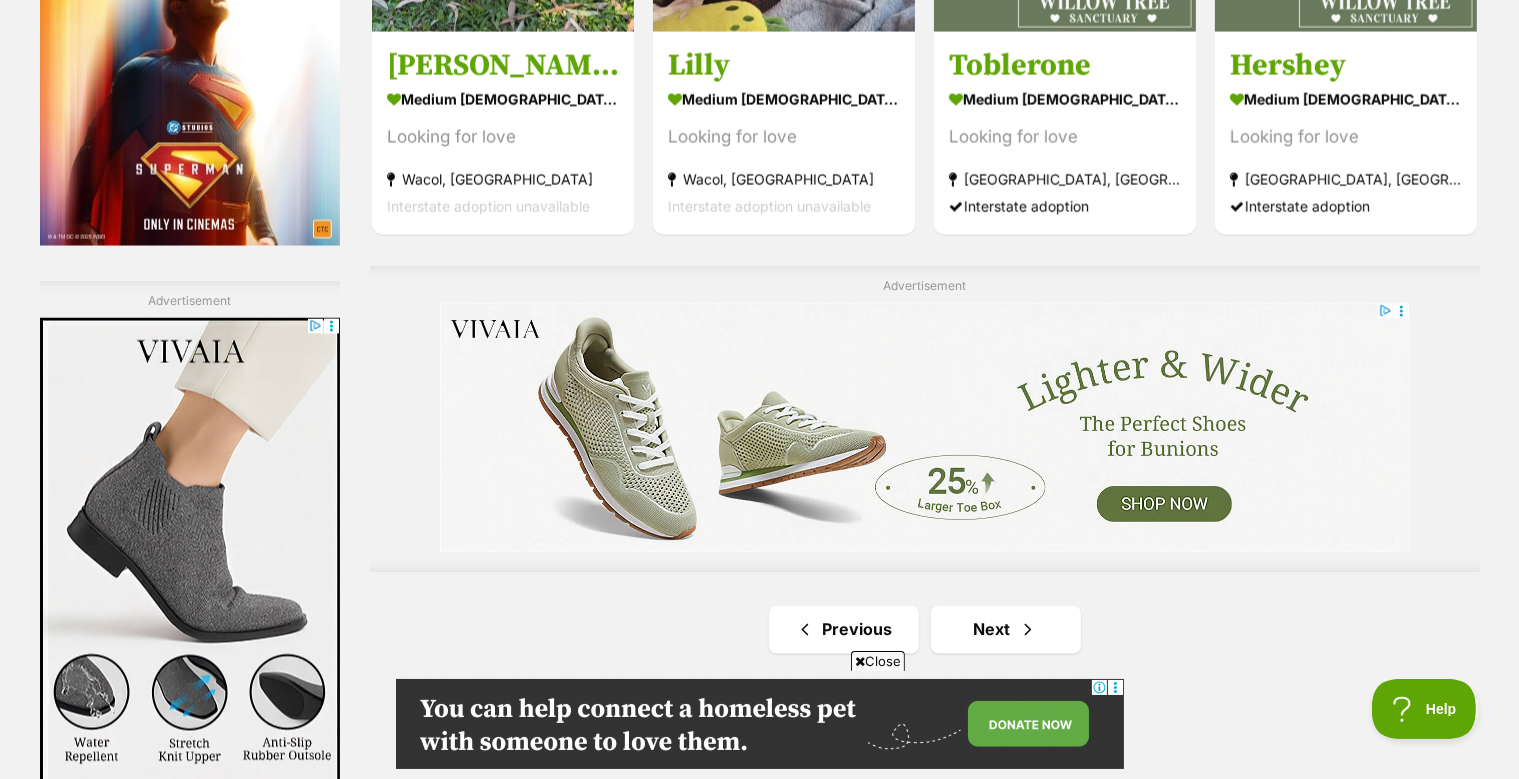 scroll, scrollTop: 3907, scrollLeft: 0, axis: vertical 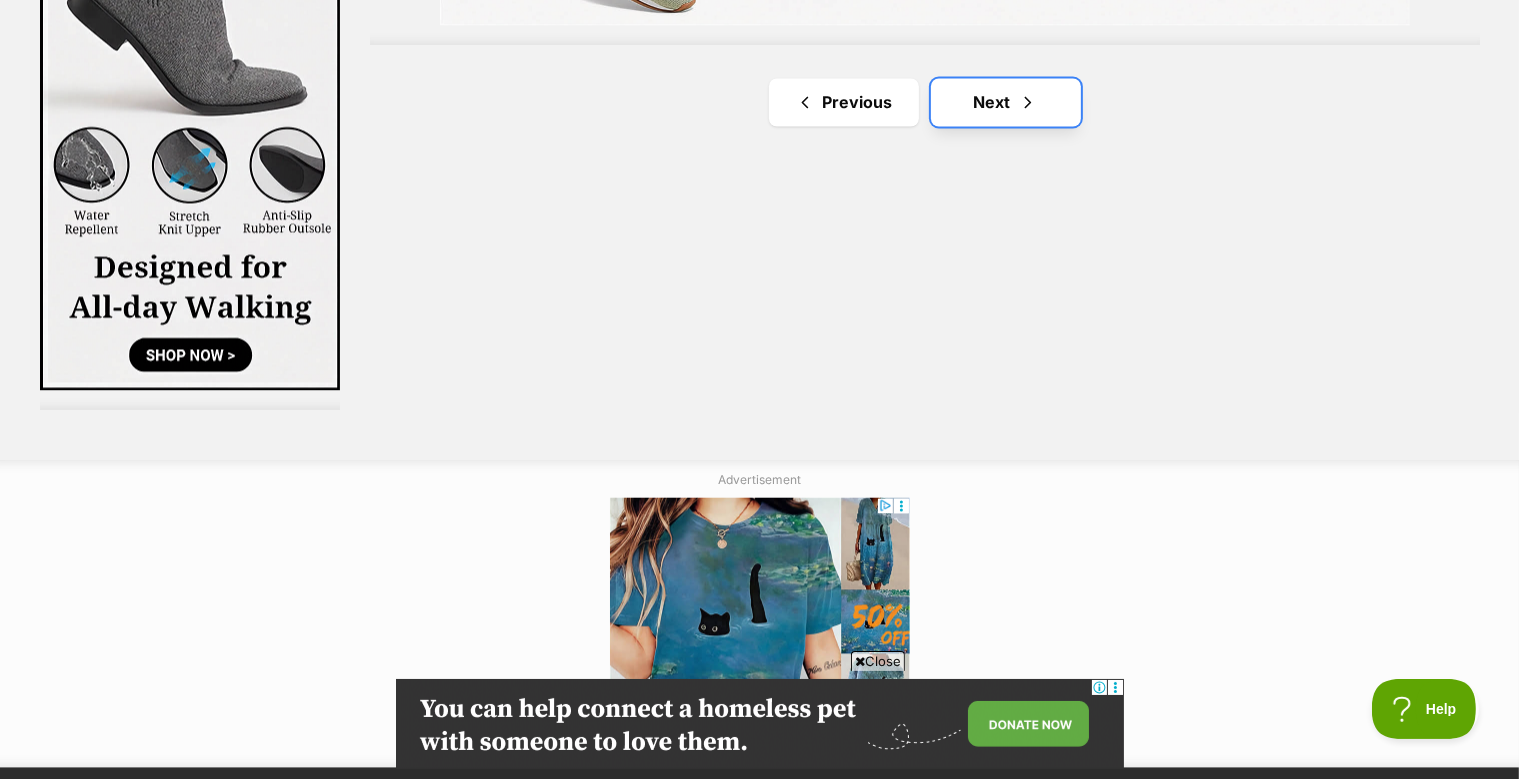 click on "Next" at bounding box center [1006, 102] 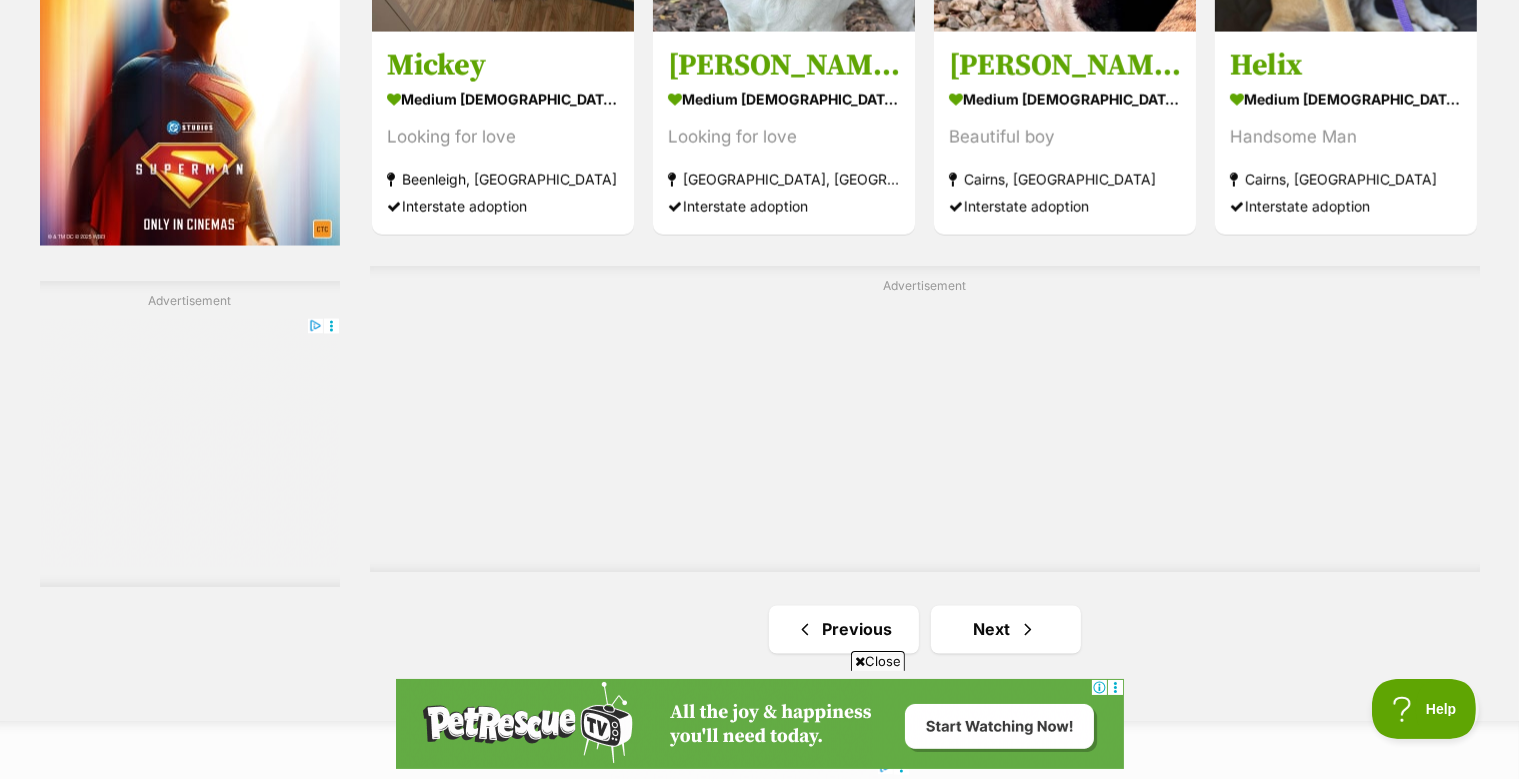 scroll, scrollTop: 3696, scrollLeft: 0, axis: vertical 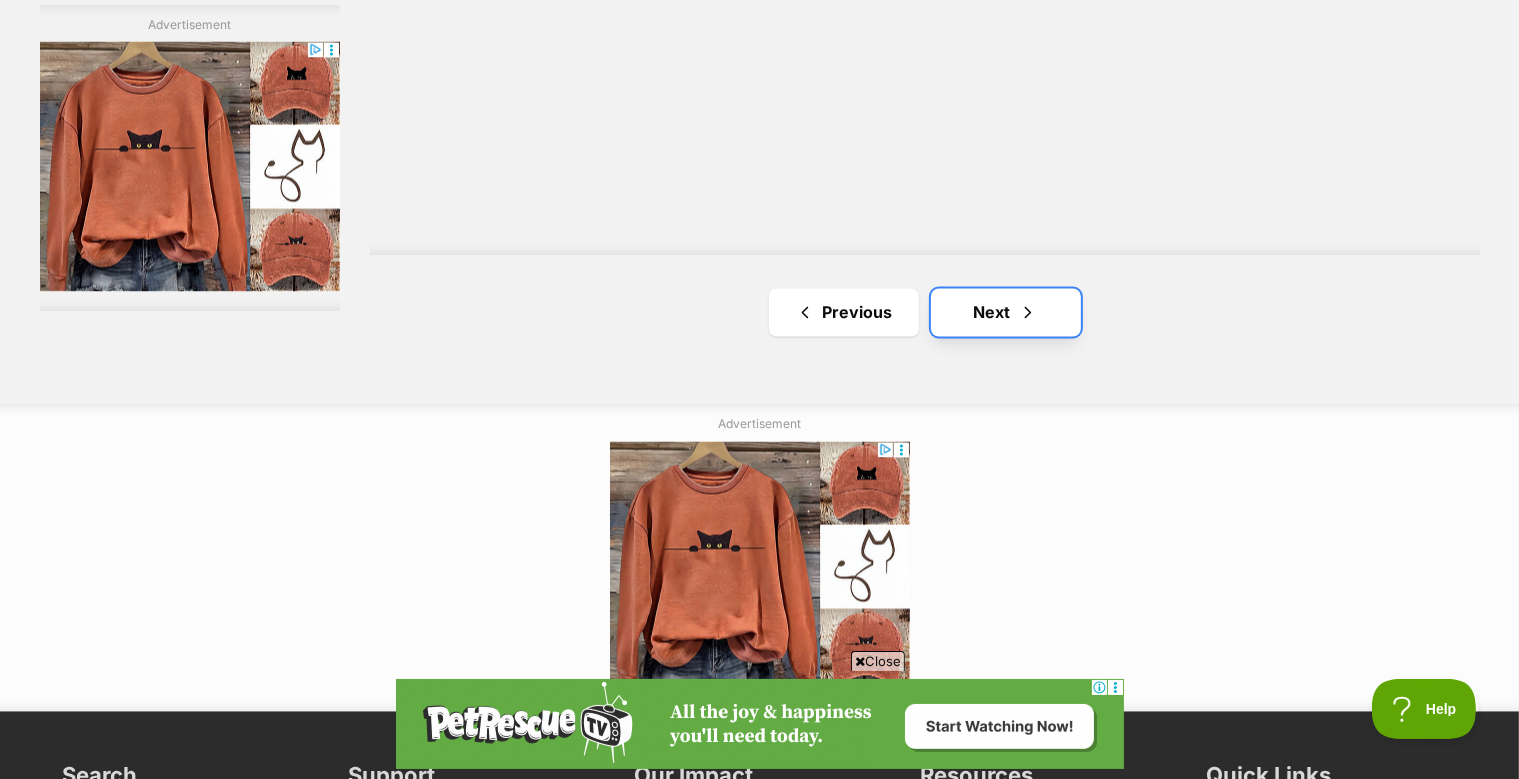 click on "Next" at bounding box center (1006, 313) 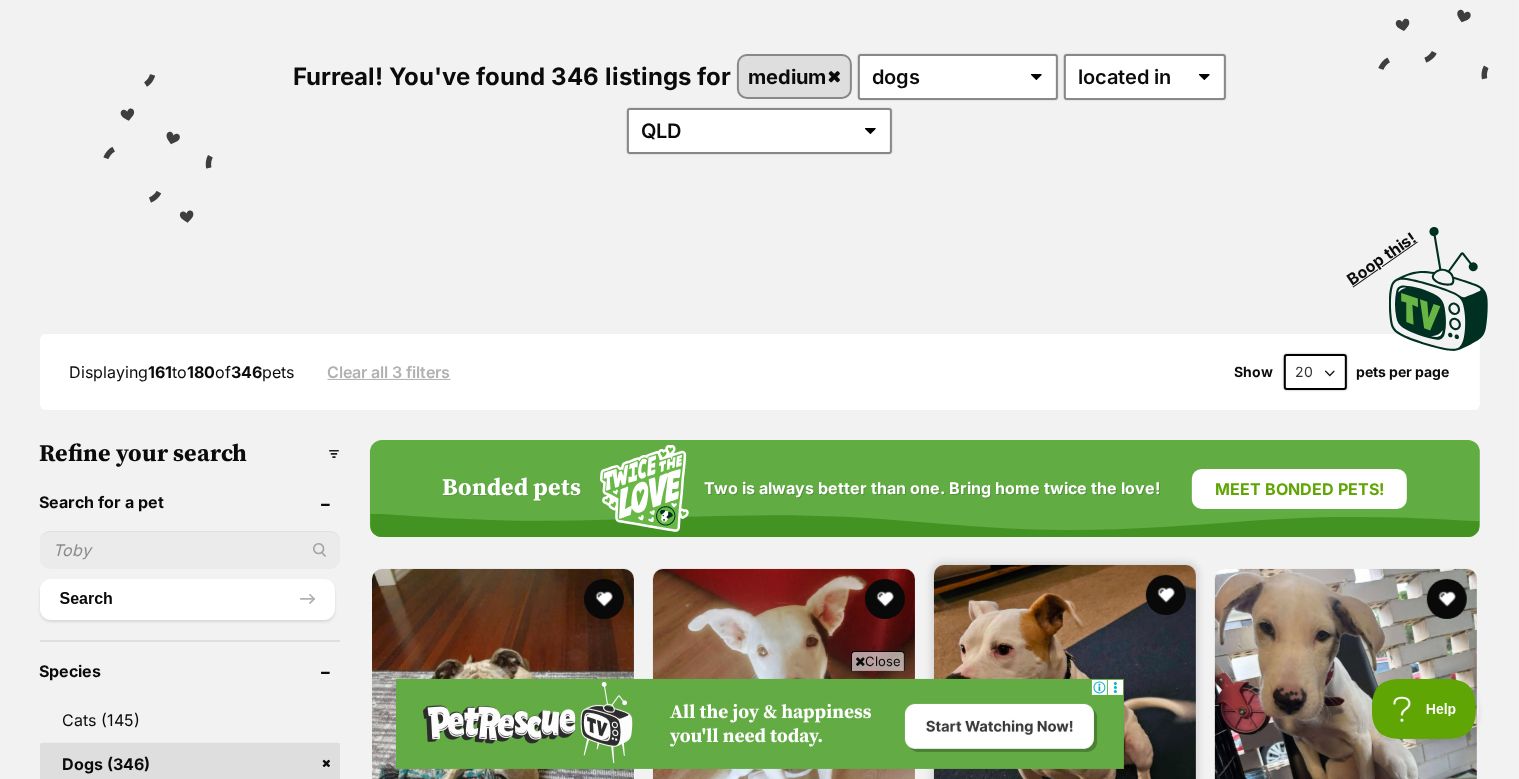 scroll, scrollTop: 633, scrollLeft: 0, axis: vertical 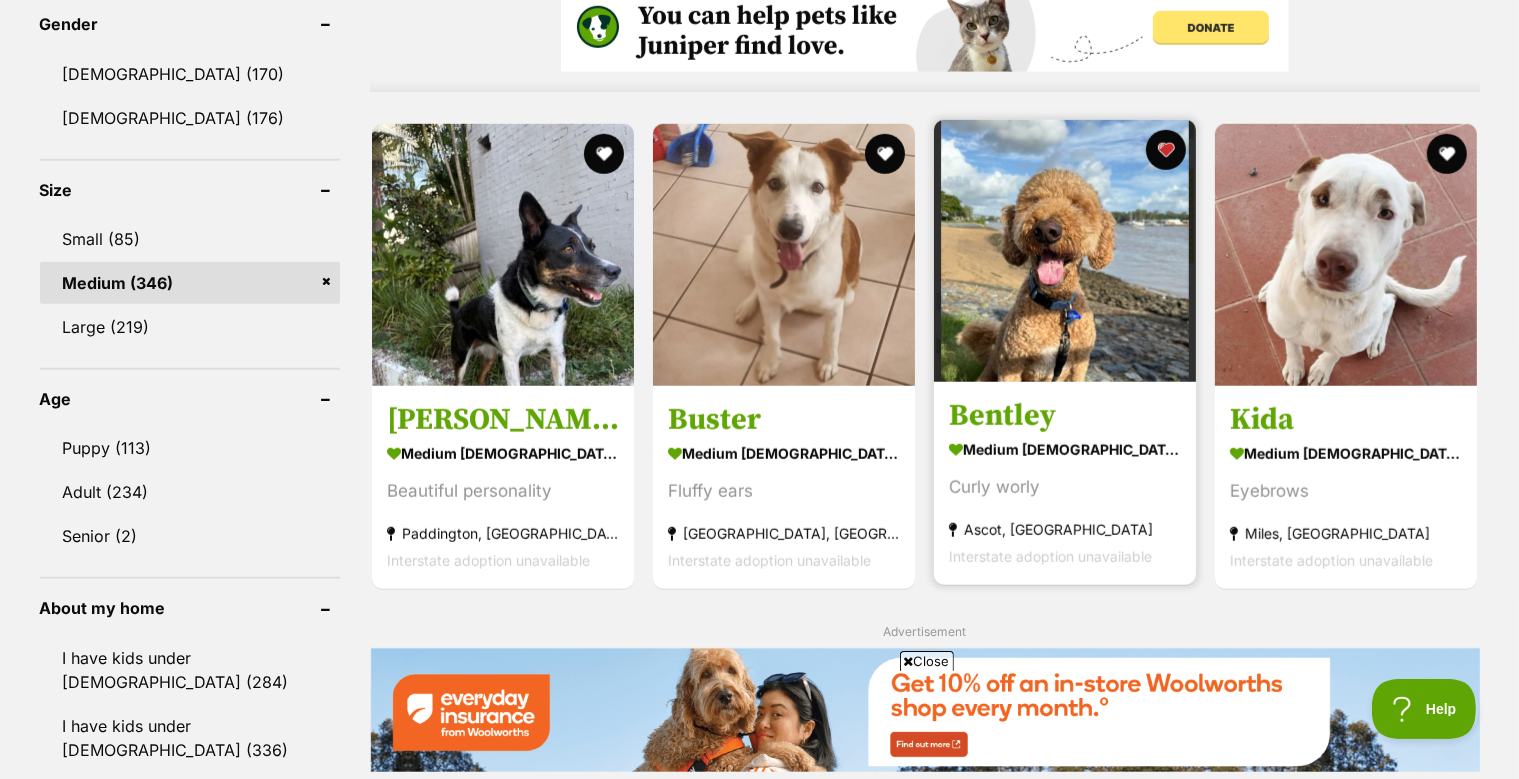 click at bounding box center [1065, 251] 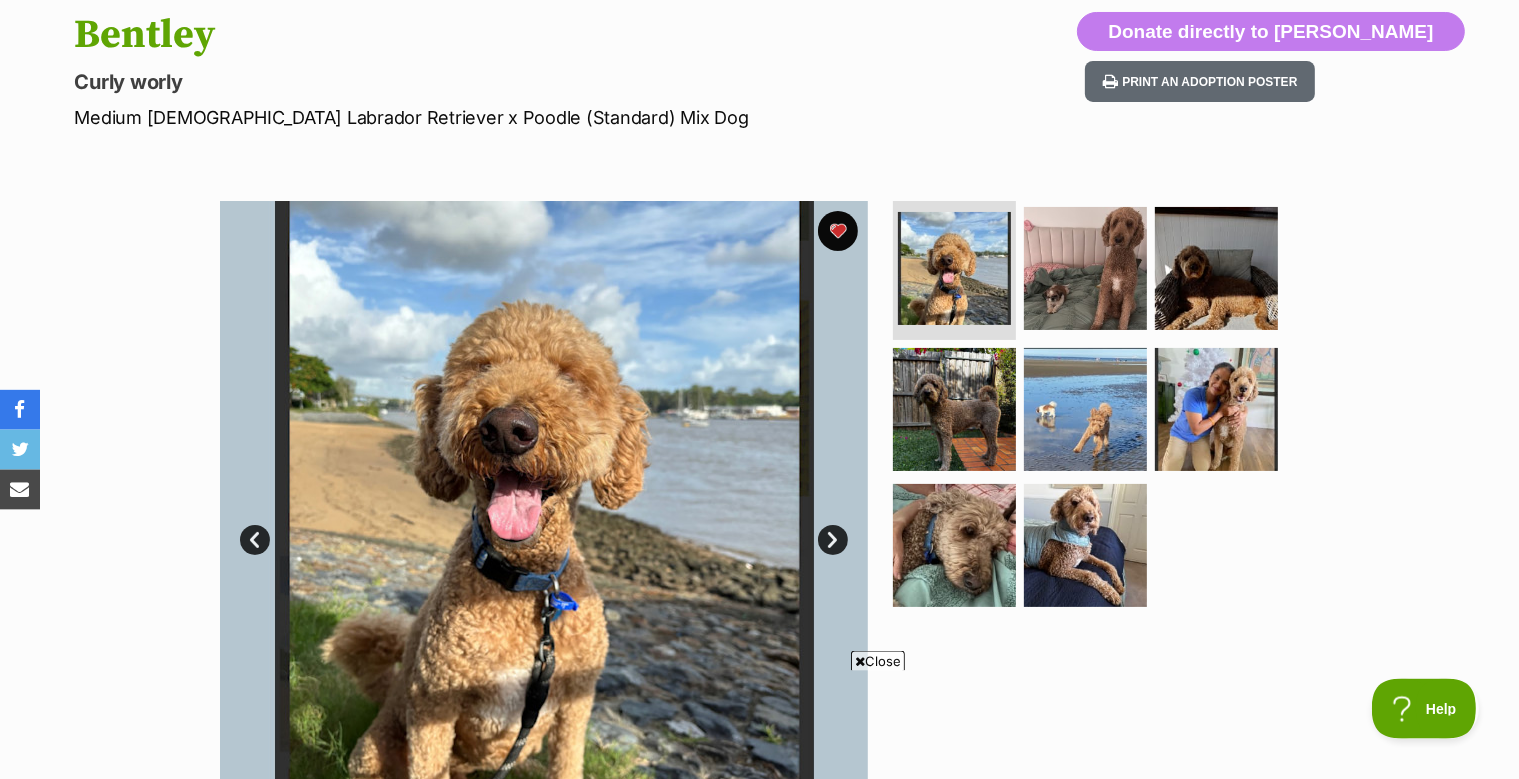 scroll, scrollTop: 211, scrollLeft: 0, axis: vertical 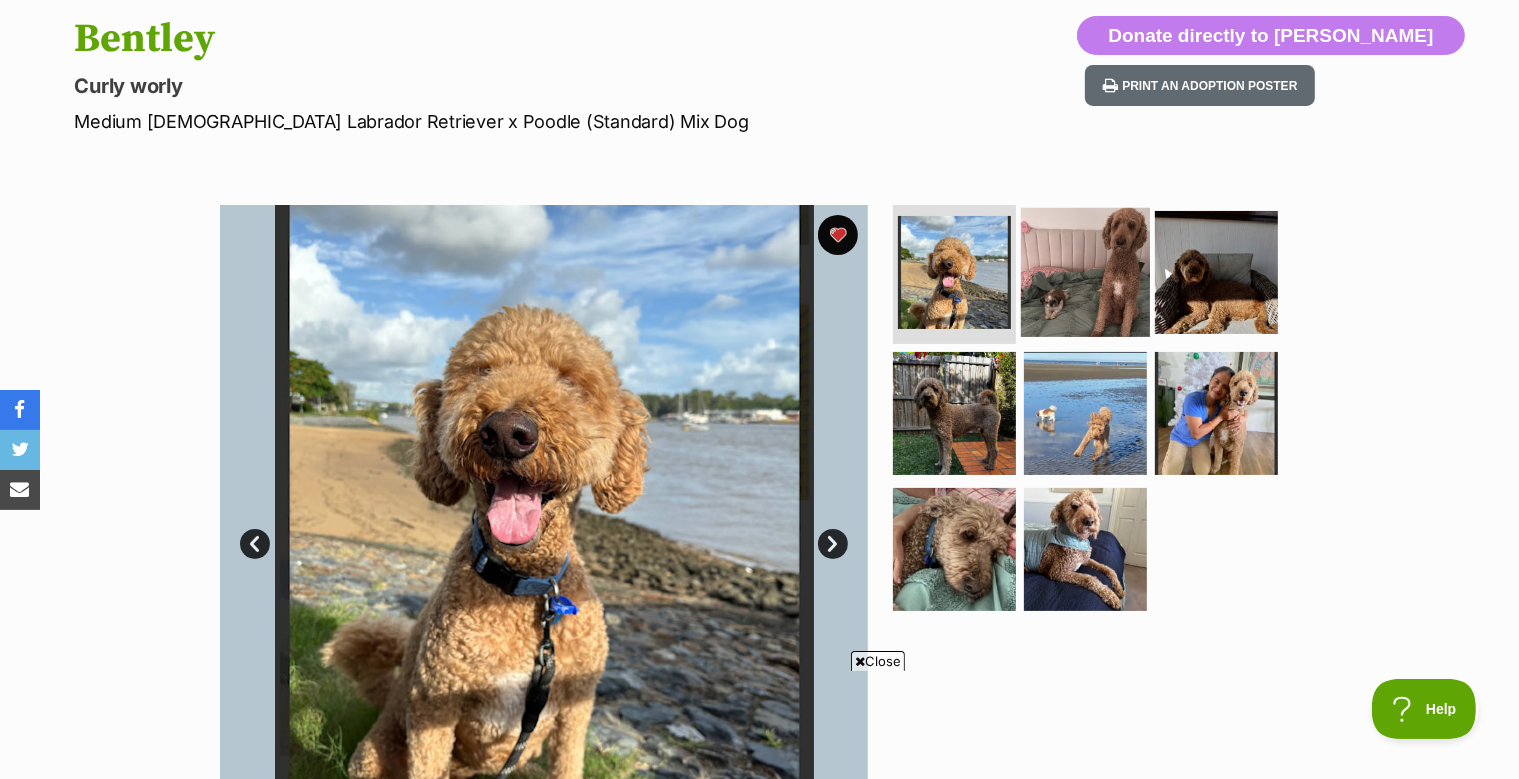 click at bounding box center (1085, 271) 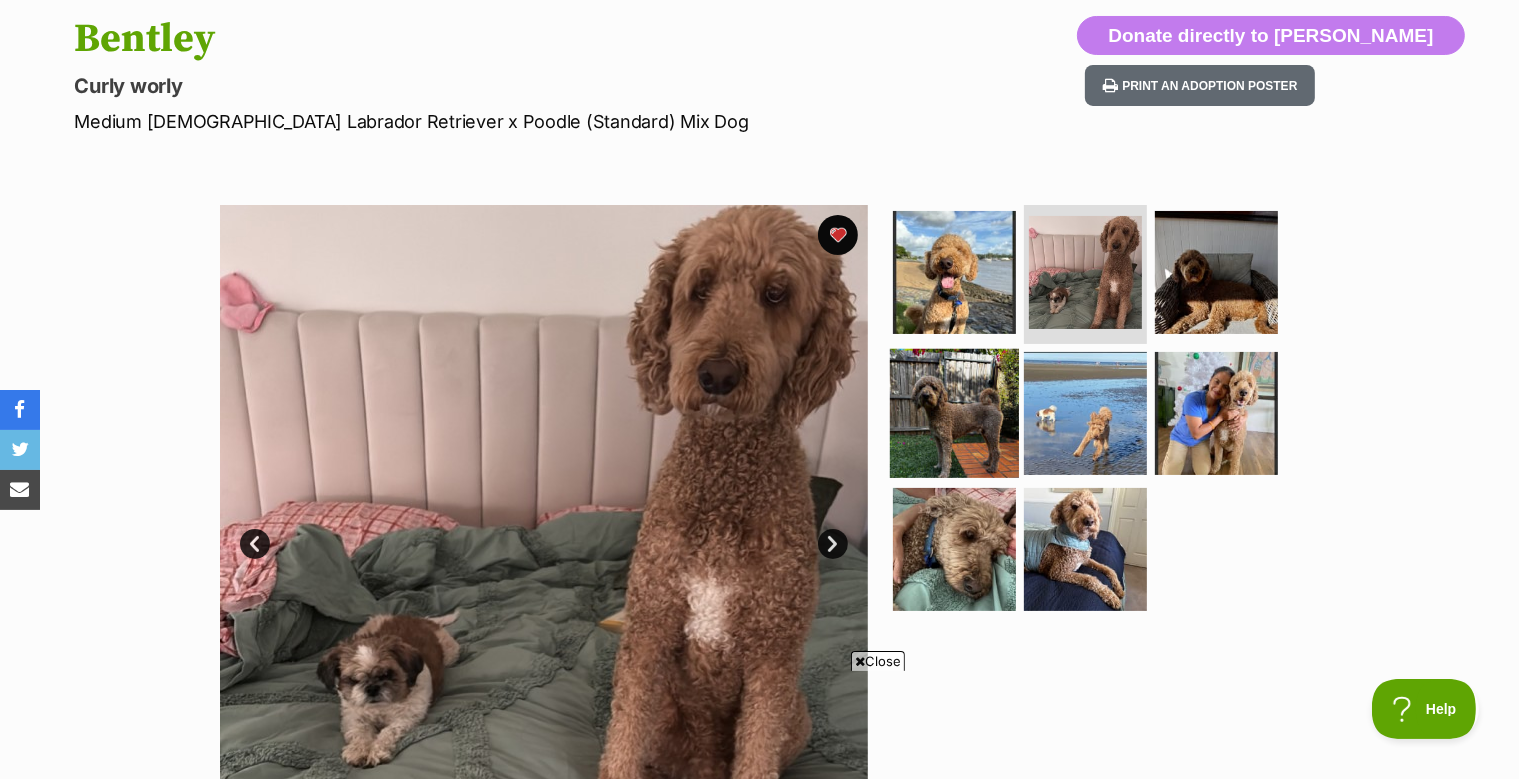 click at bounding box center (954, 413) 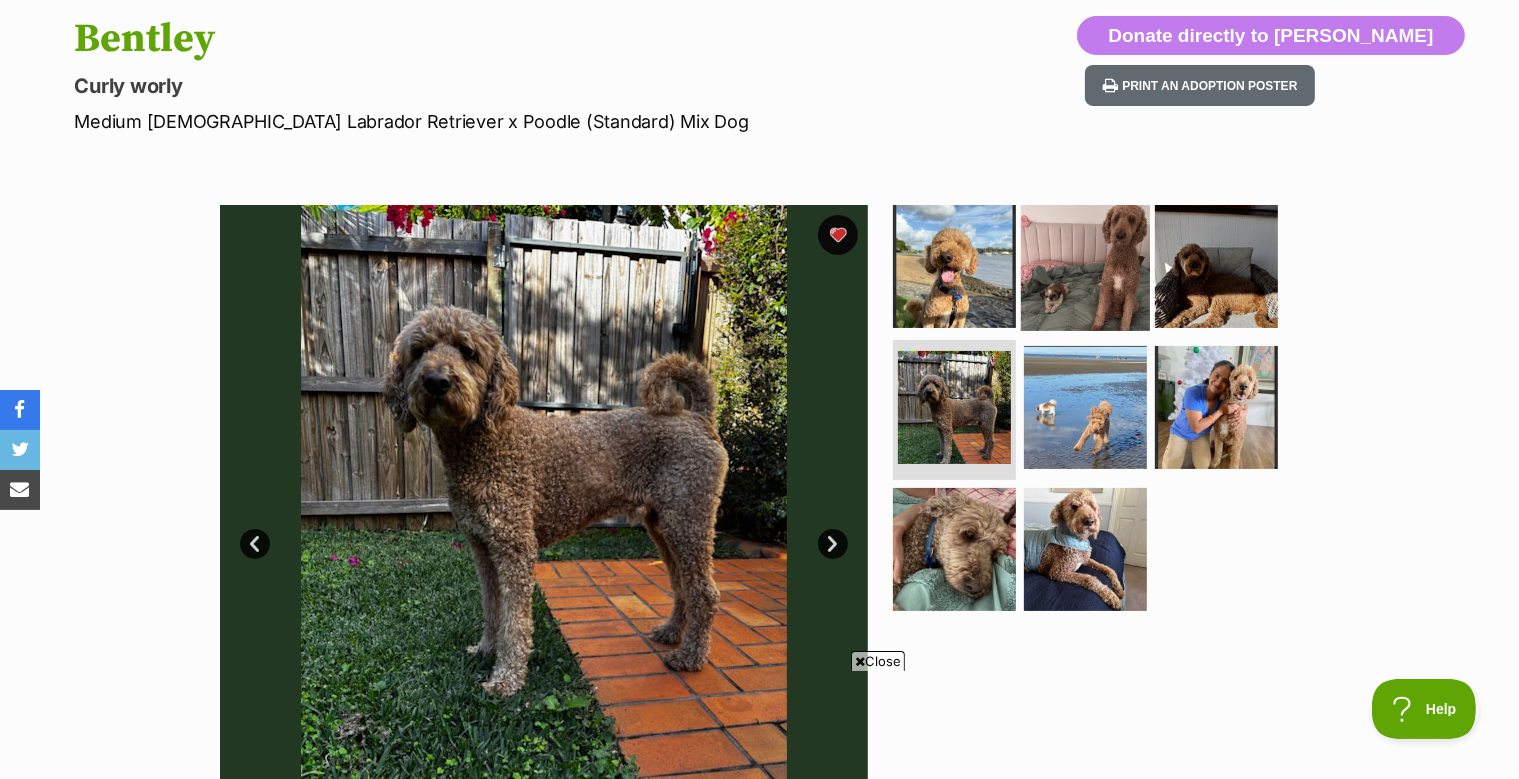 click at bounding box center [1085, 265] 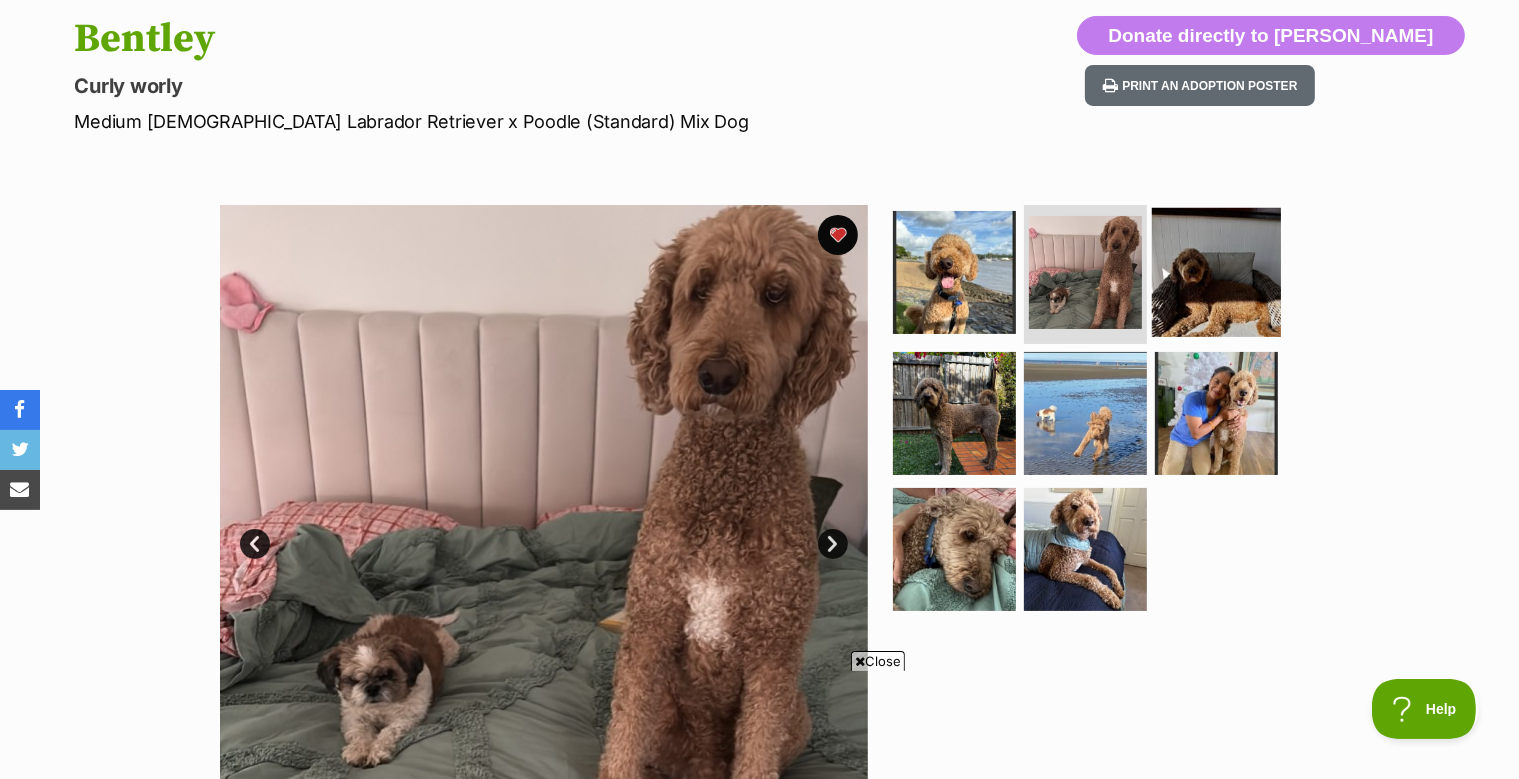 click at bounding box center [1216, 271] 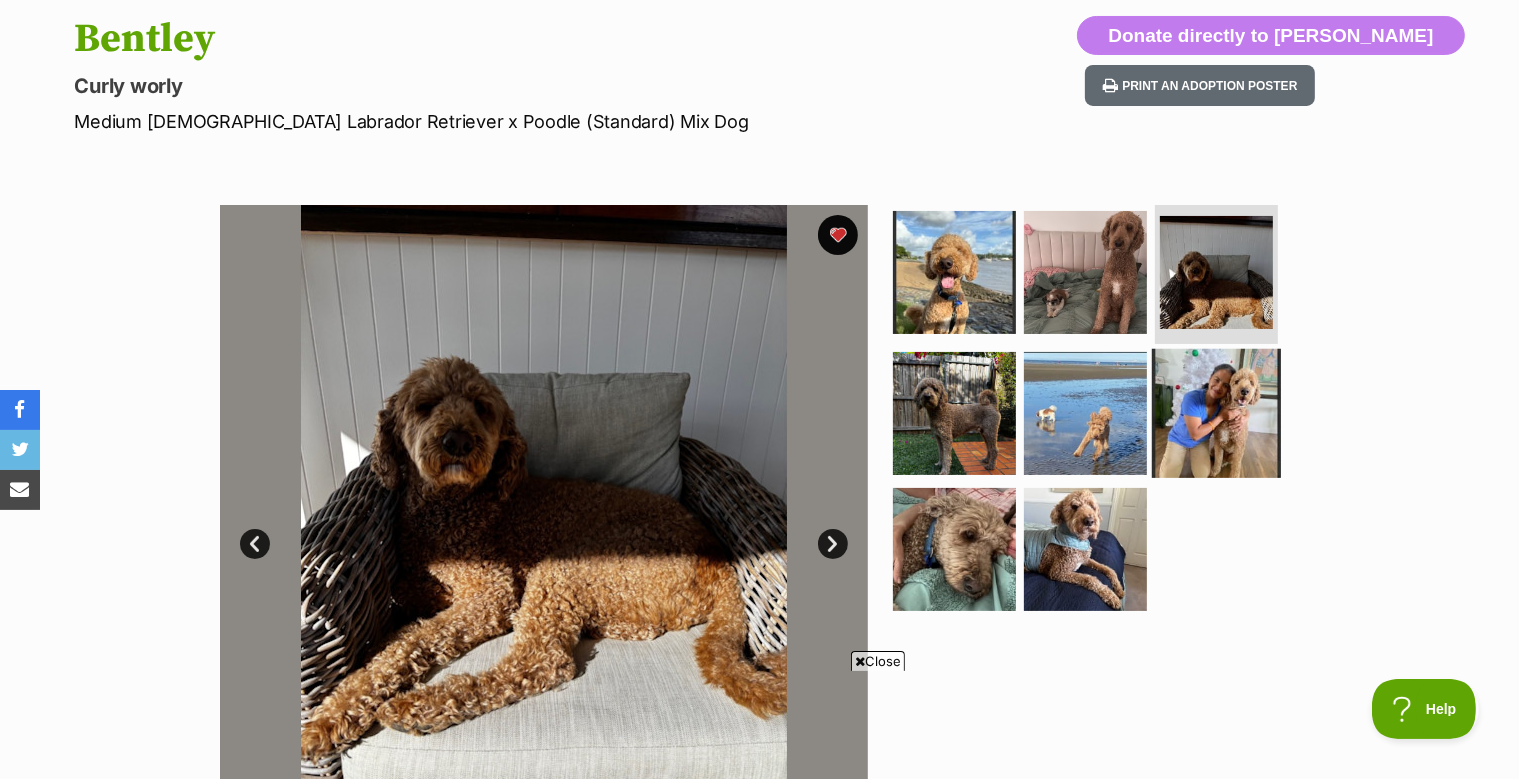 click at bounding box center [1216, 413] 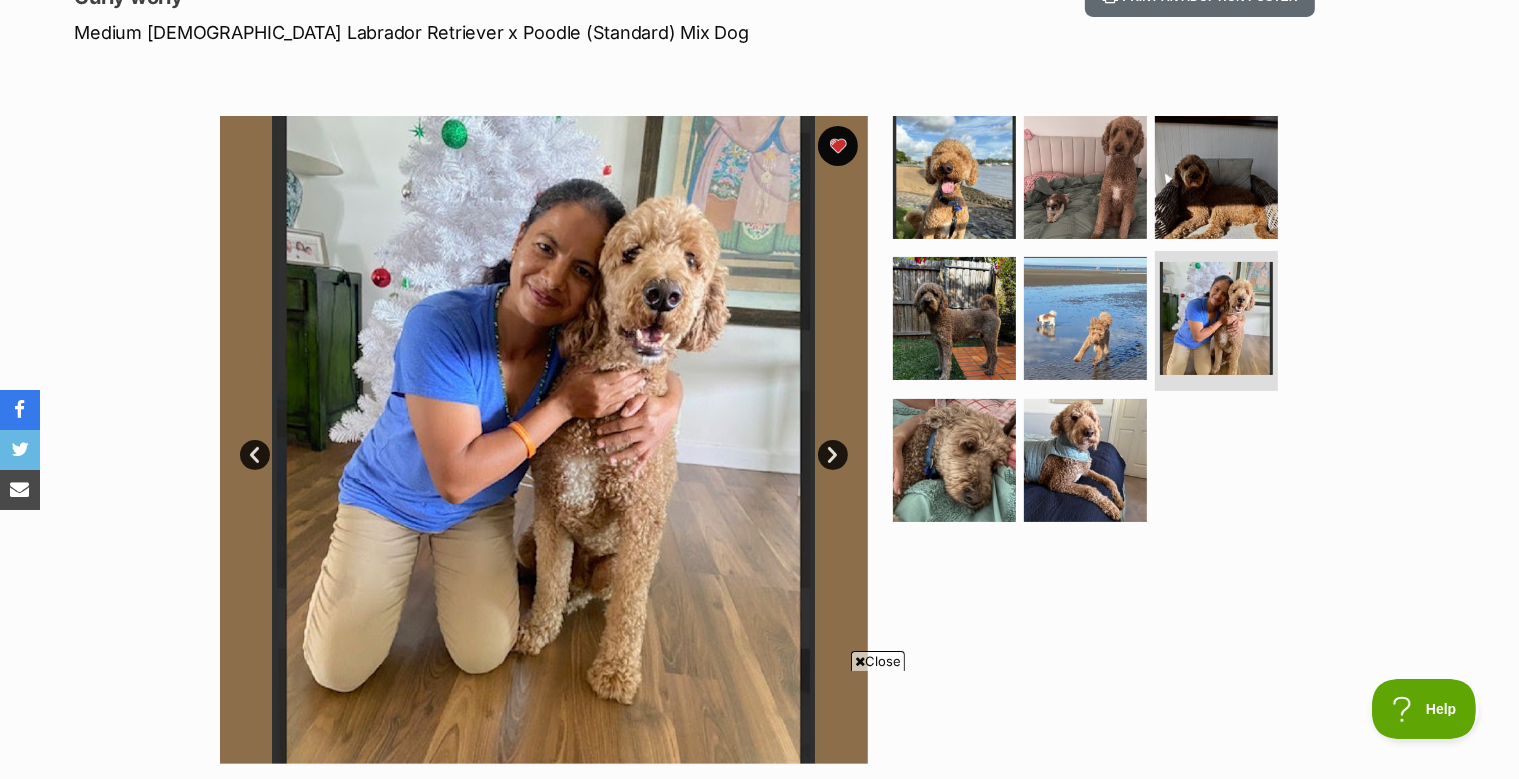 scroll, scrollTop: 316, scrollLeft: 0, axis: vertical 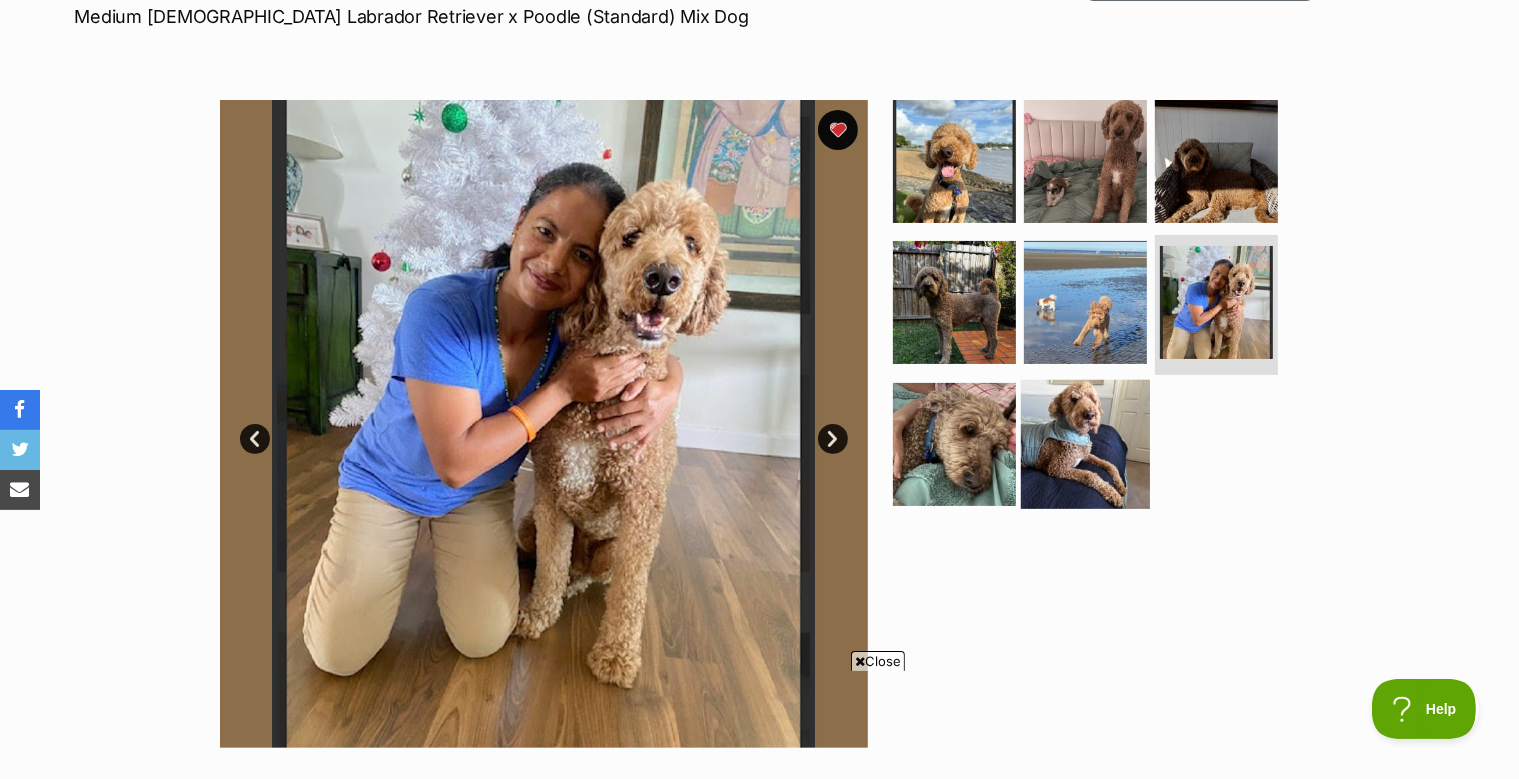 click at bounding box center (1085, 444) 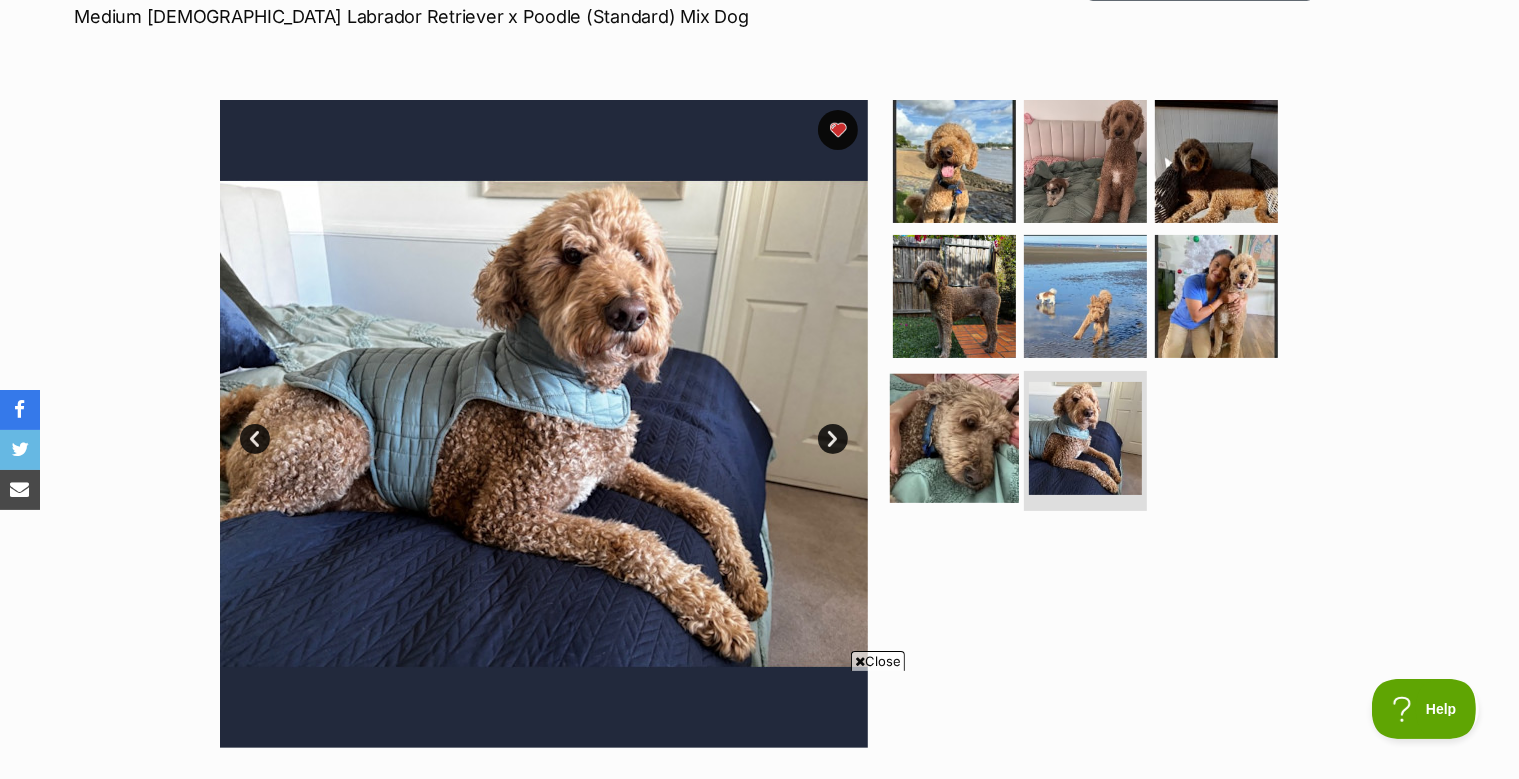 click at bounding box center [954, 438] 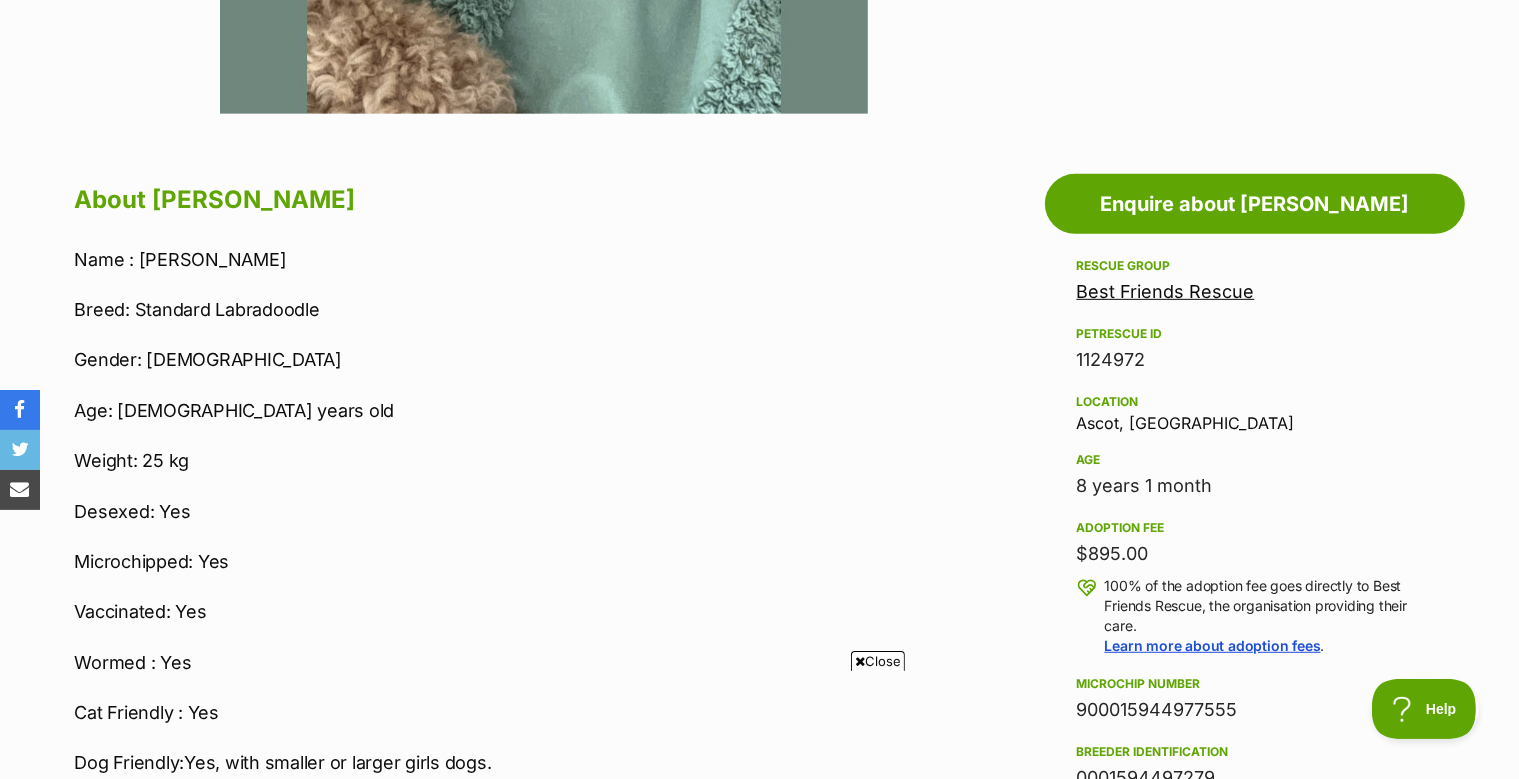 scroll, scrollTop: 316, scrollLeft: 0, axis: vertical 